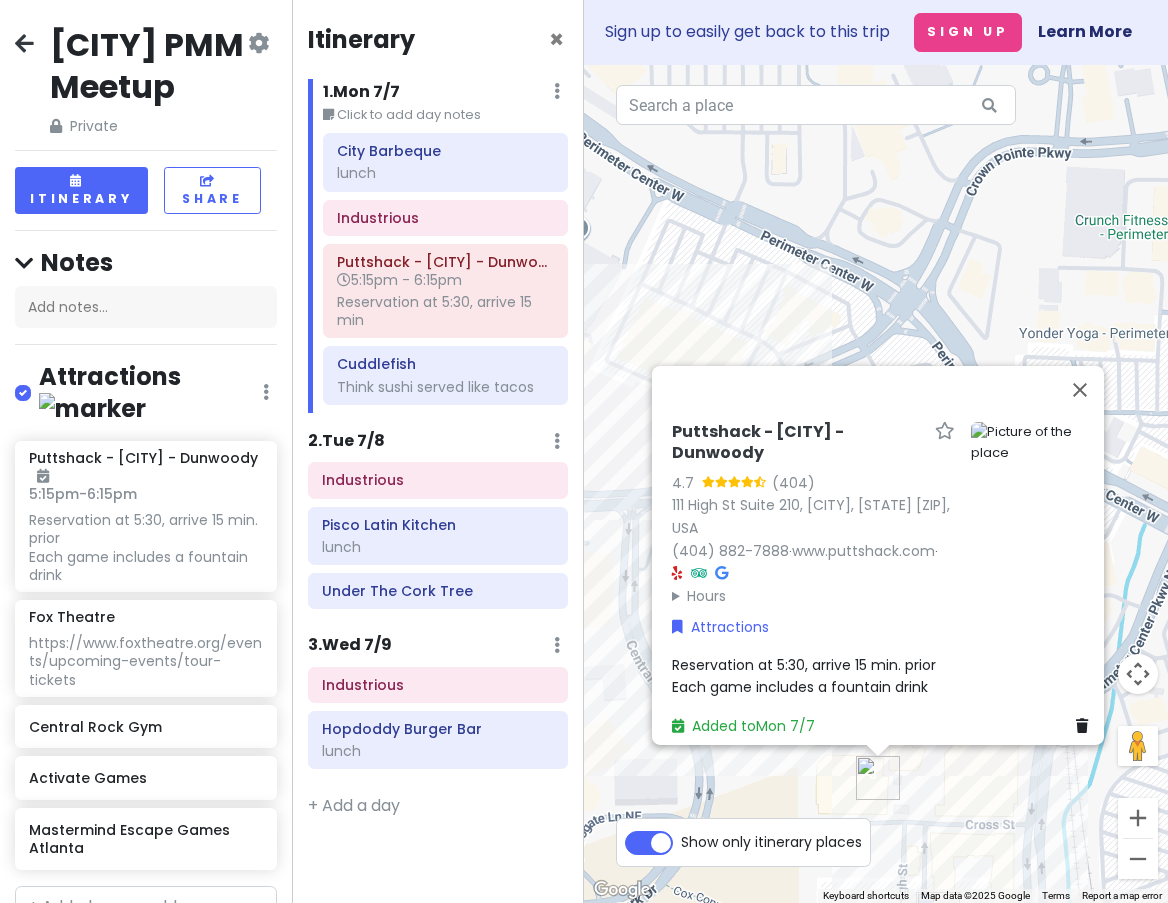 scroll, scrollTop: 0, scrollLeft: 0, axis: both 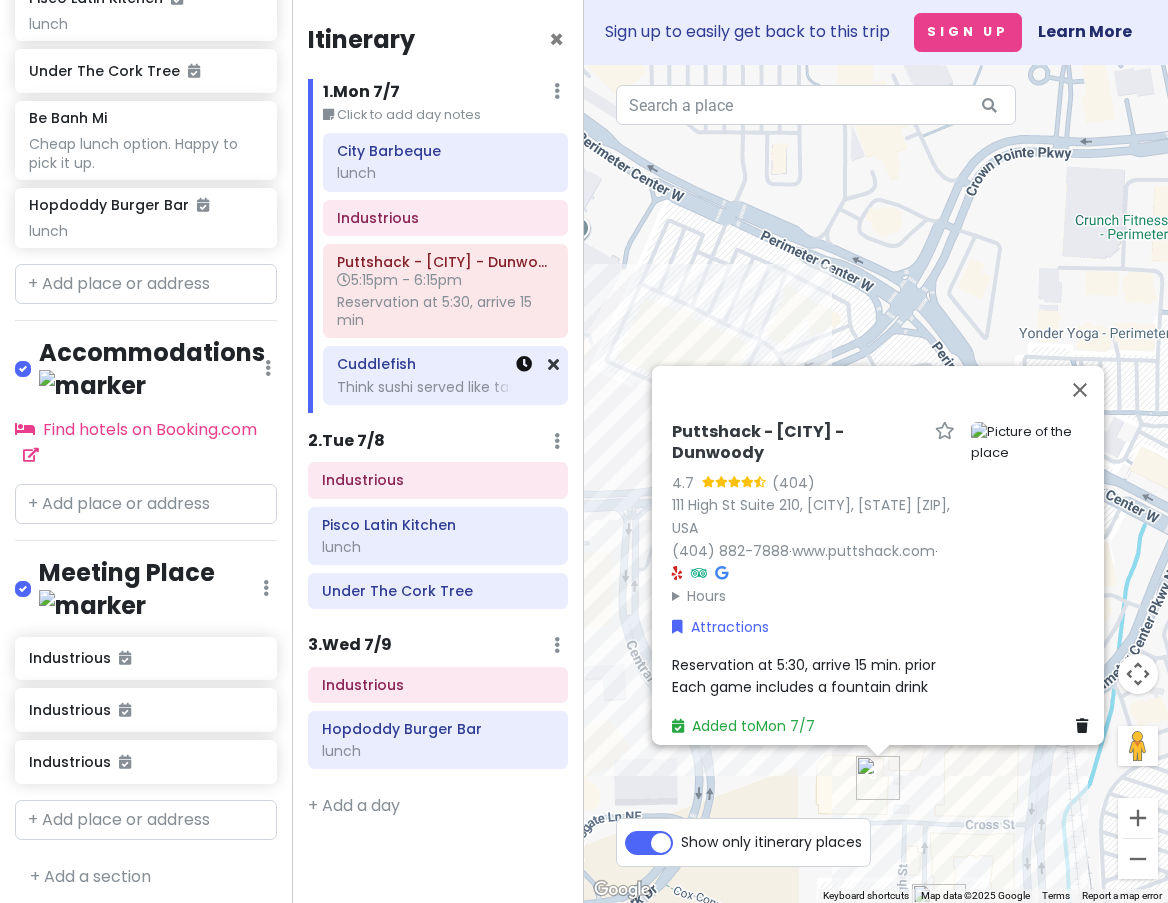 click at bounding box center (524, 364) 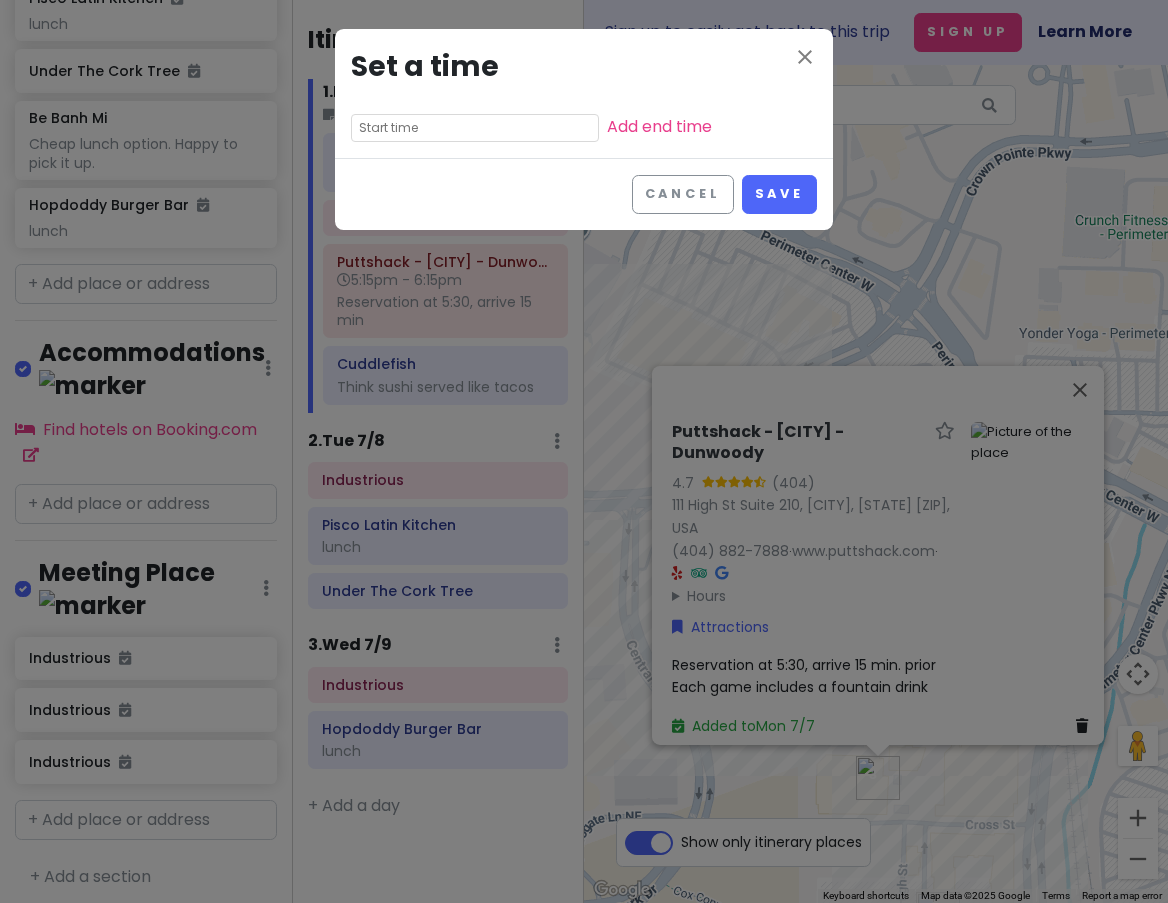 click at bounding box center (475, 128) 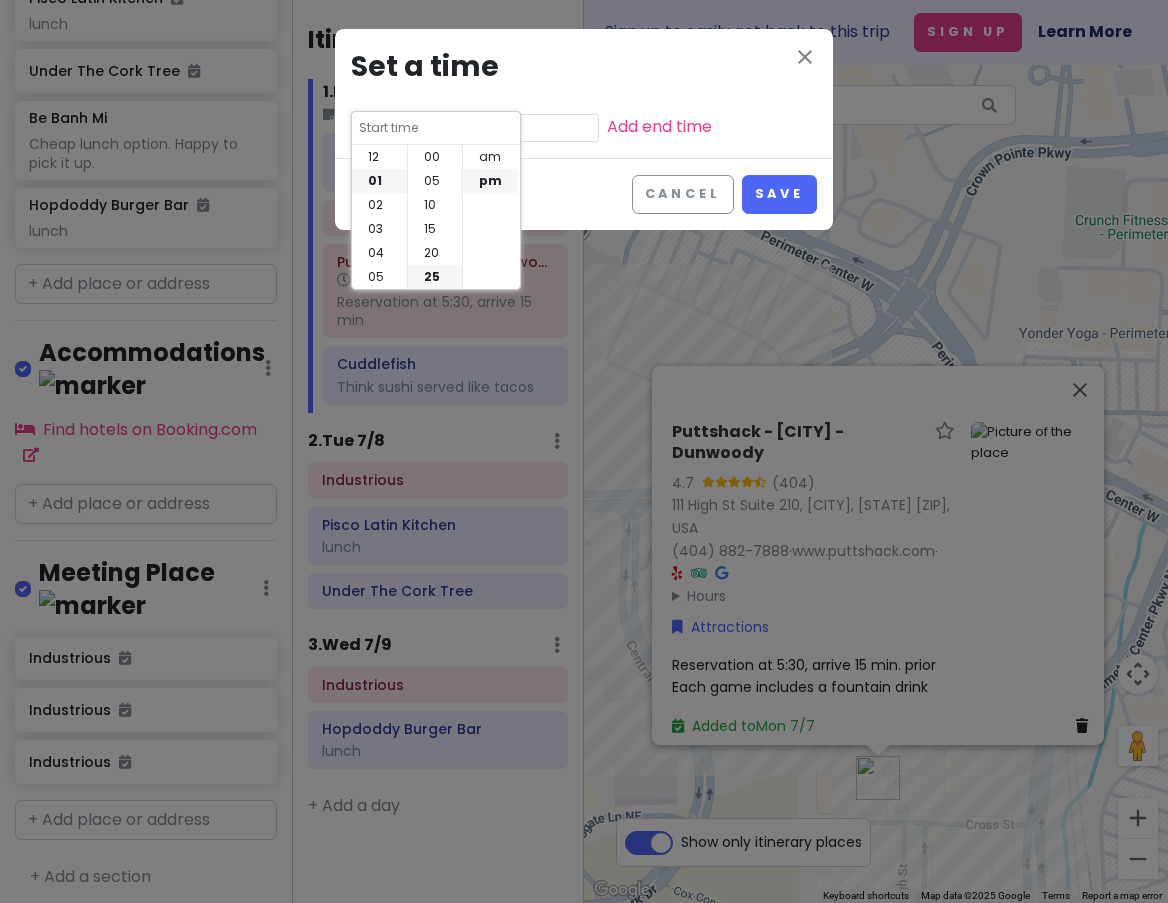 scroll, scrollTop: 24, scrollLeft: 0, axis: vertical 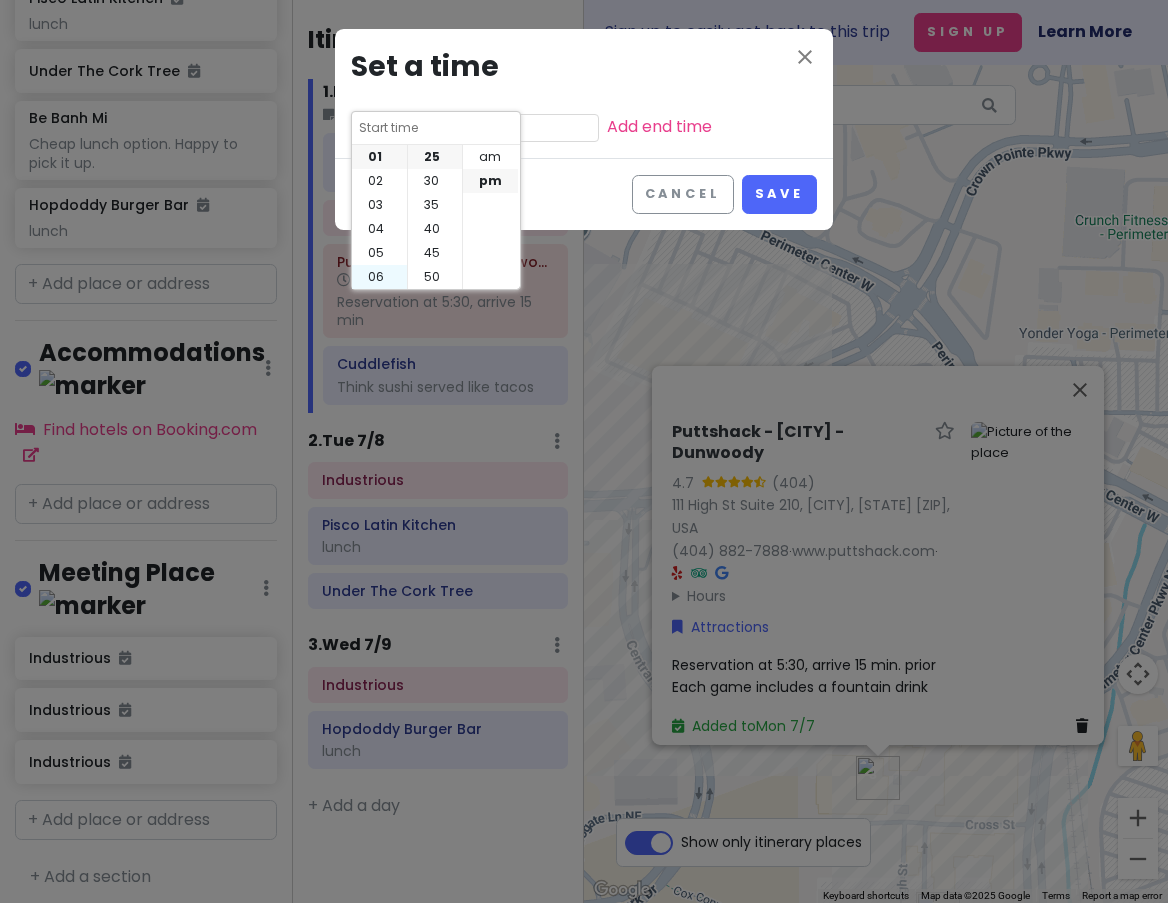click on "06" at bounding box center [379, 277] 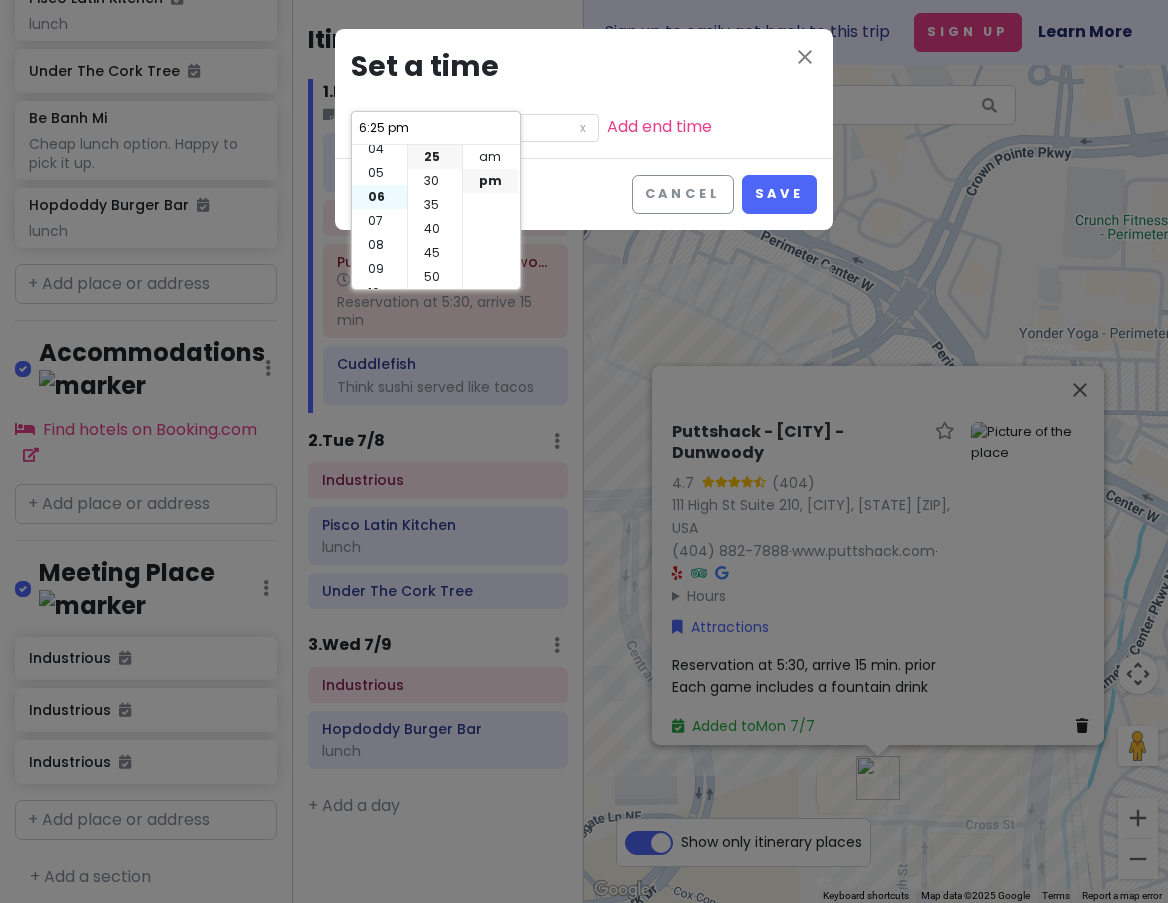 scroll, scrollTop: 144, scrollLeft: 0, axis: vertical 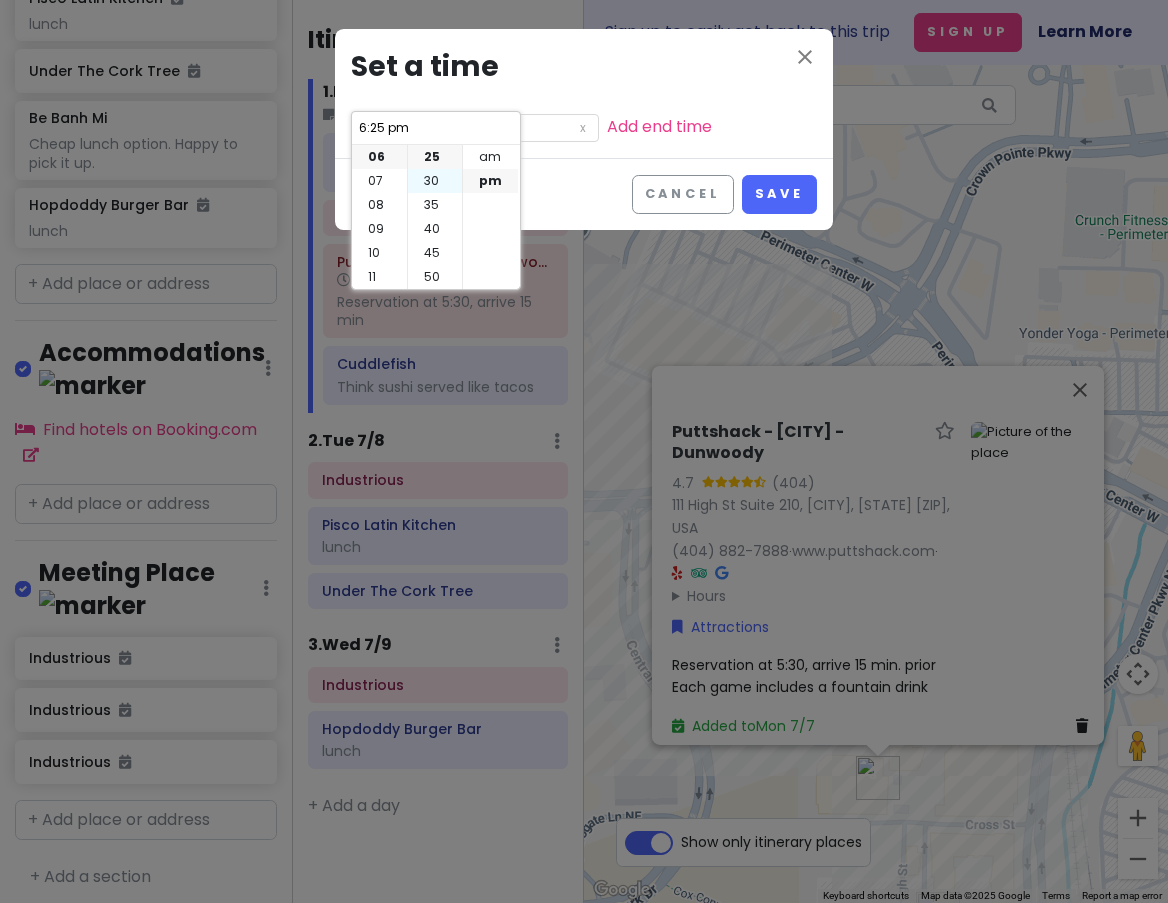 click on "30" at bounding box center (435, 181) 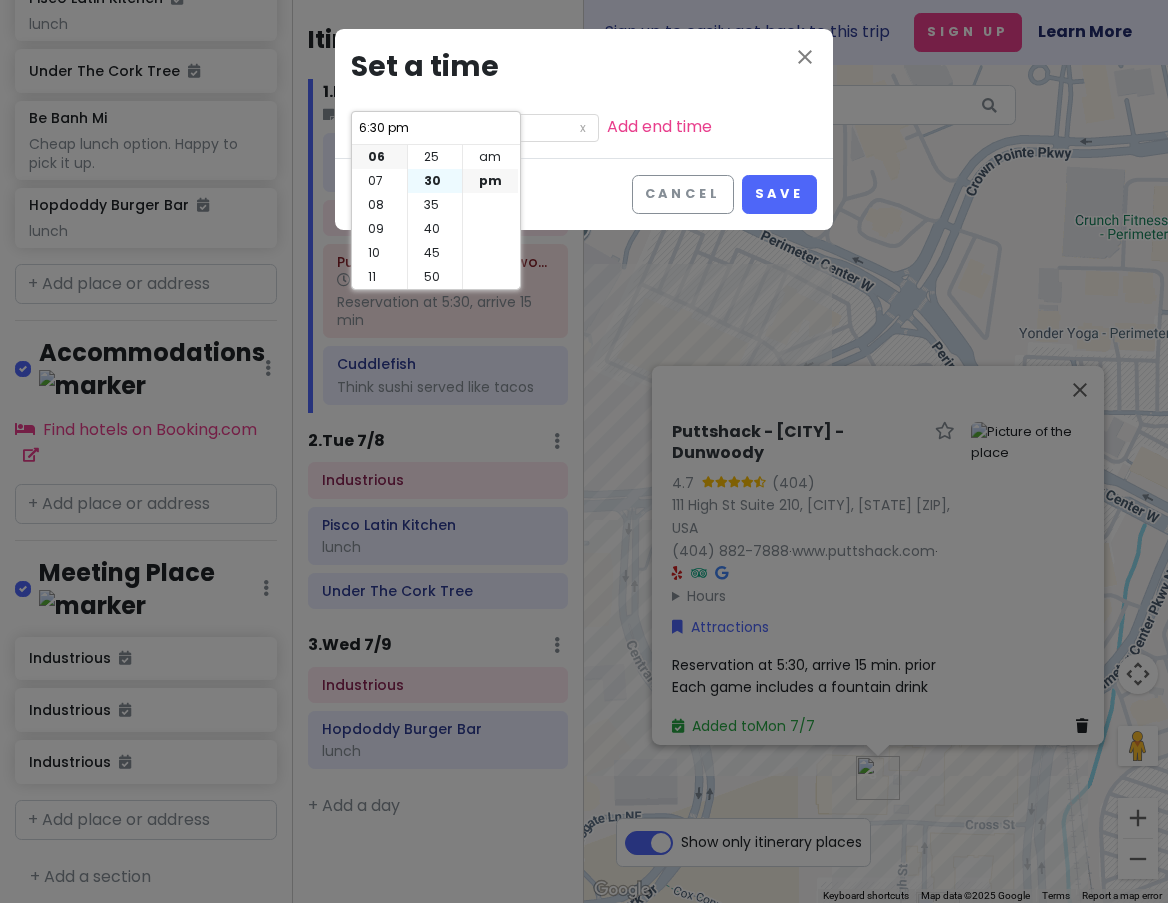 scroll, scrollTop: 144, scrollLeft: 0, axis: vertical 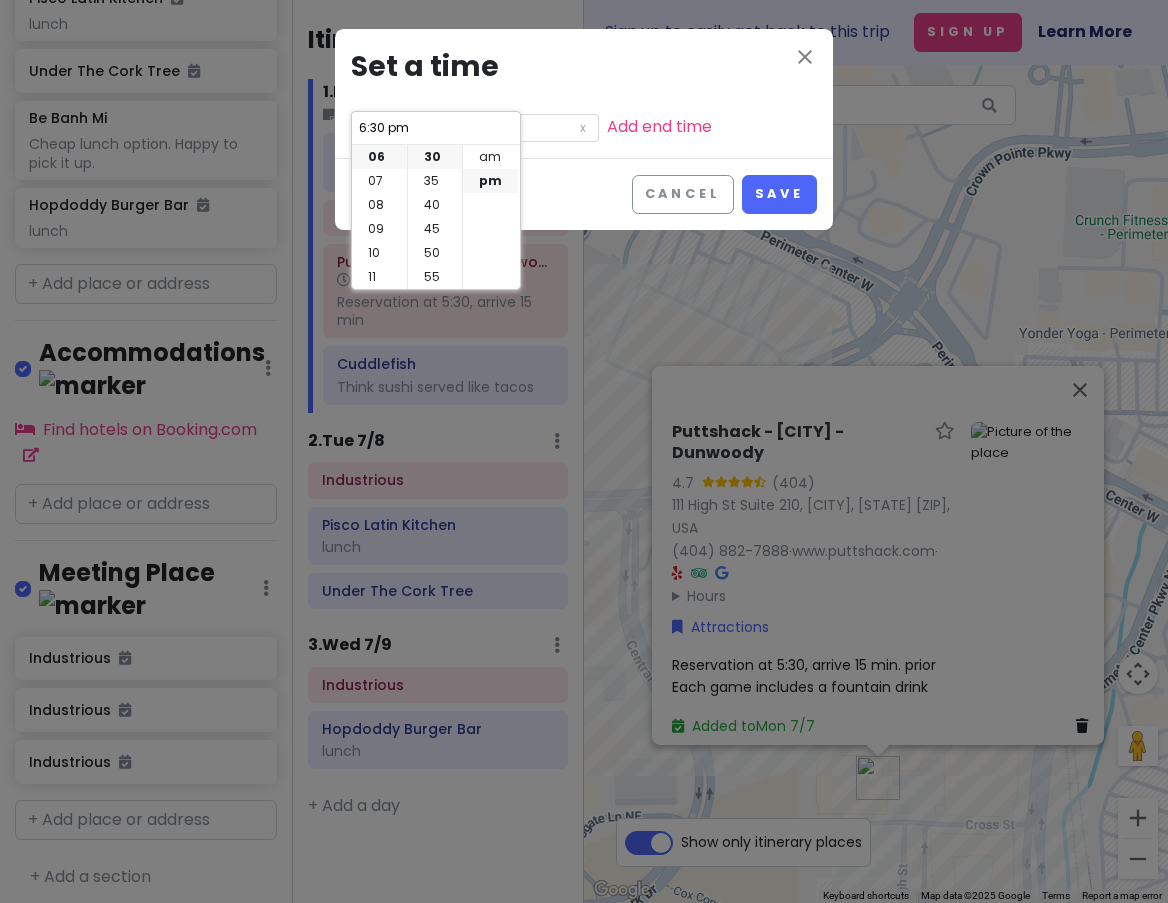 click on "Cancel Save" at bounding box center [584, 194] 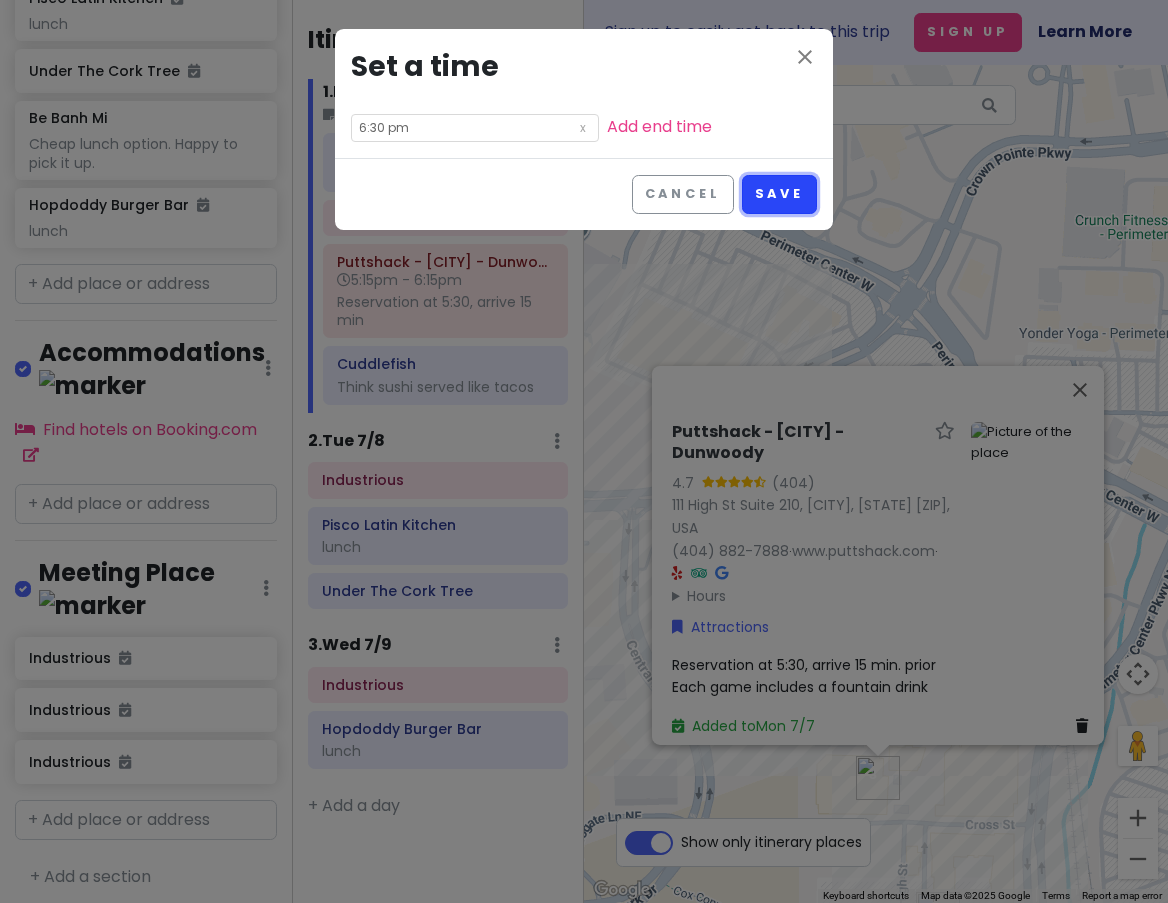 click on "Save" at bounding box center (779, 194) 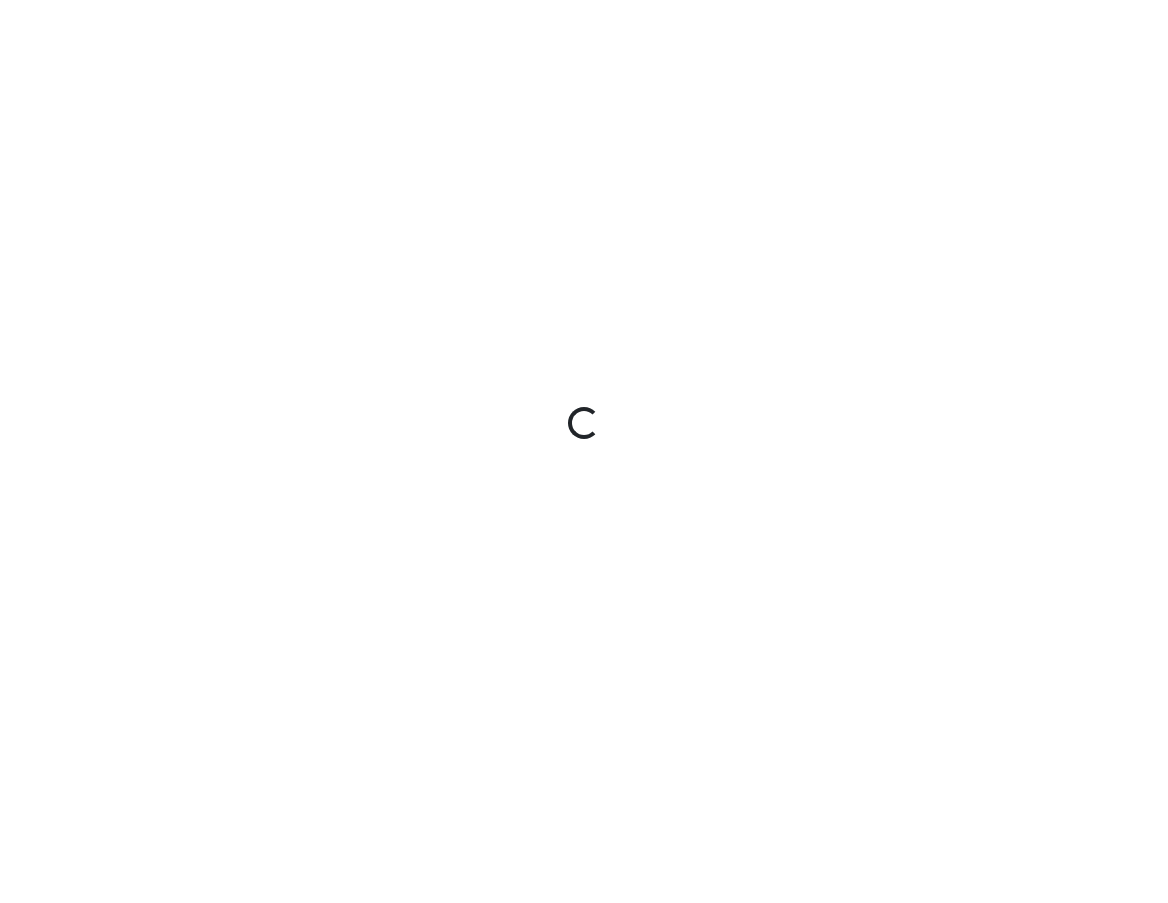 scroll, scrollTop: 0, scrollLeft: 0, axis: both 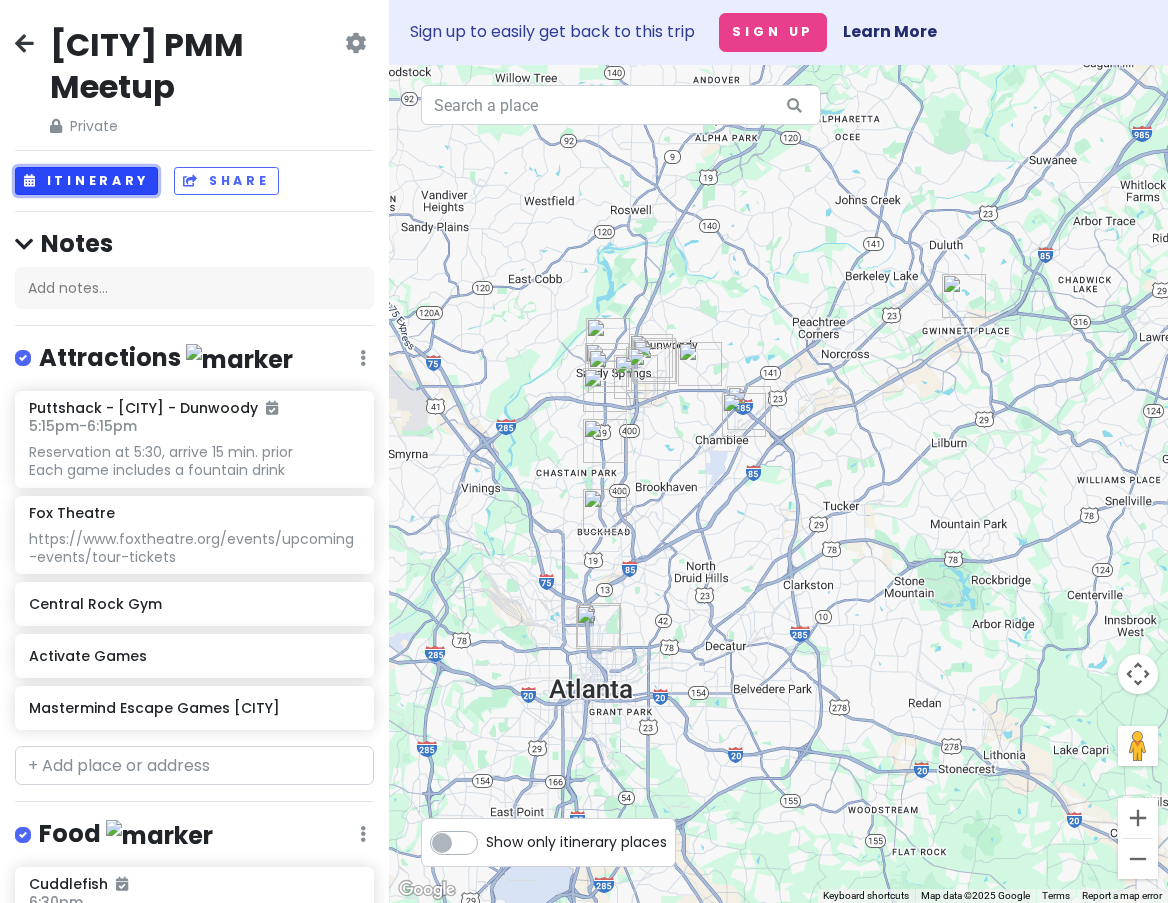 click on "Itinerary" at bounding box center (86, 181) 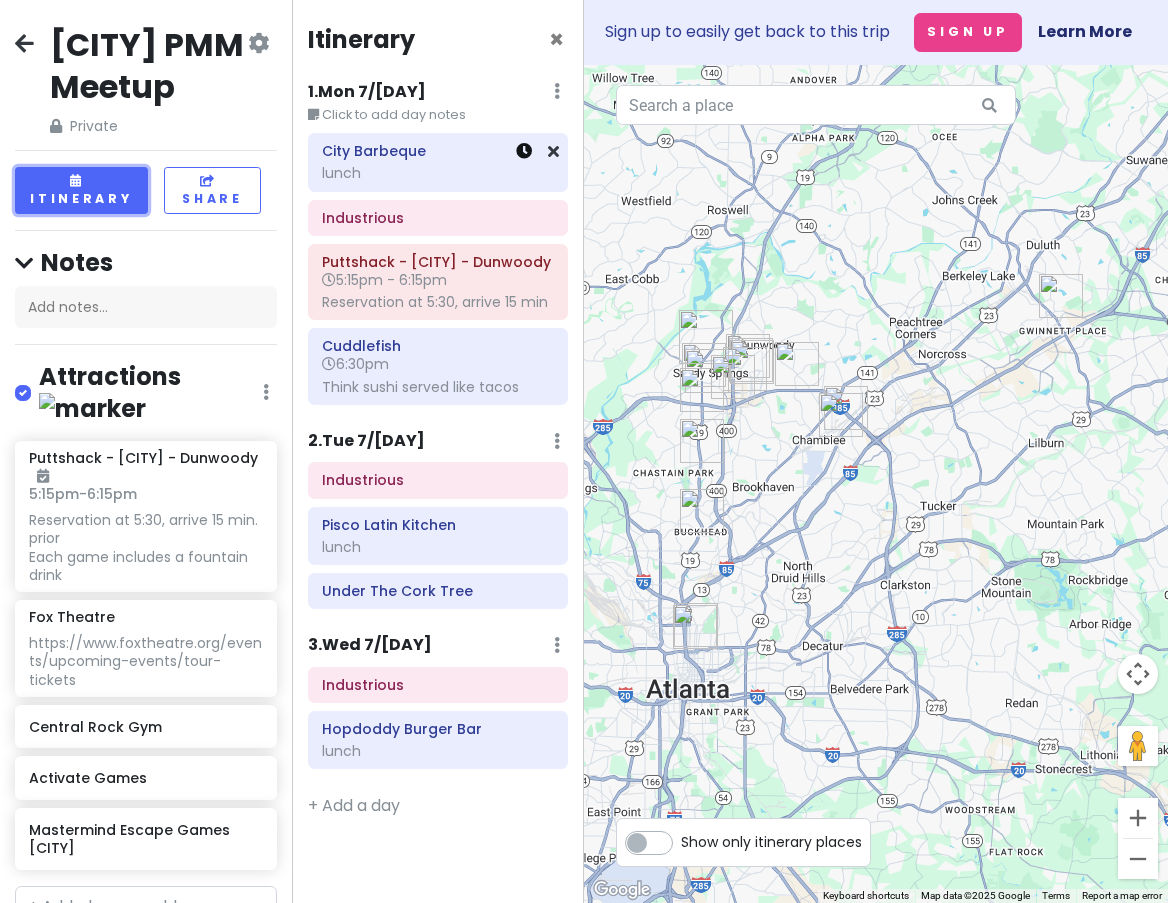 click at bounding box center (524, 151) 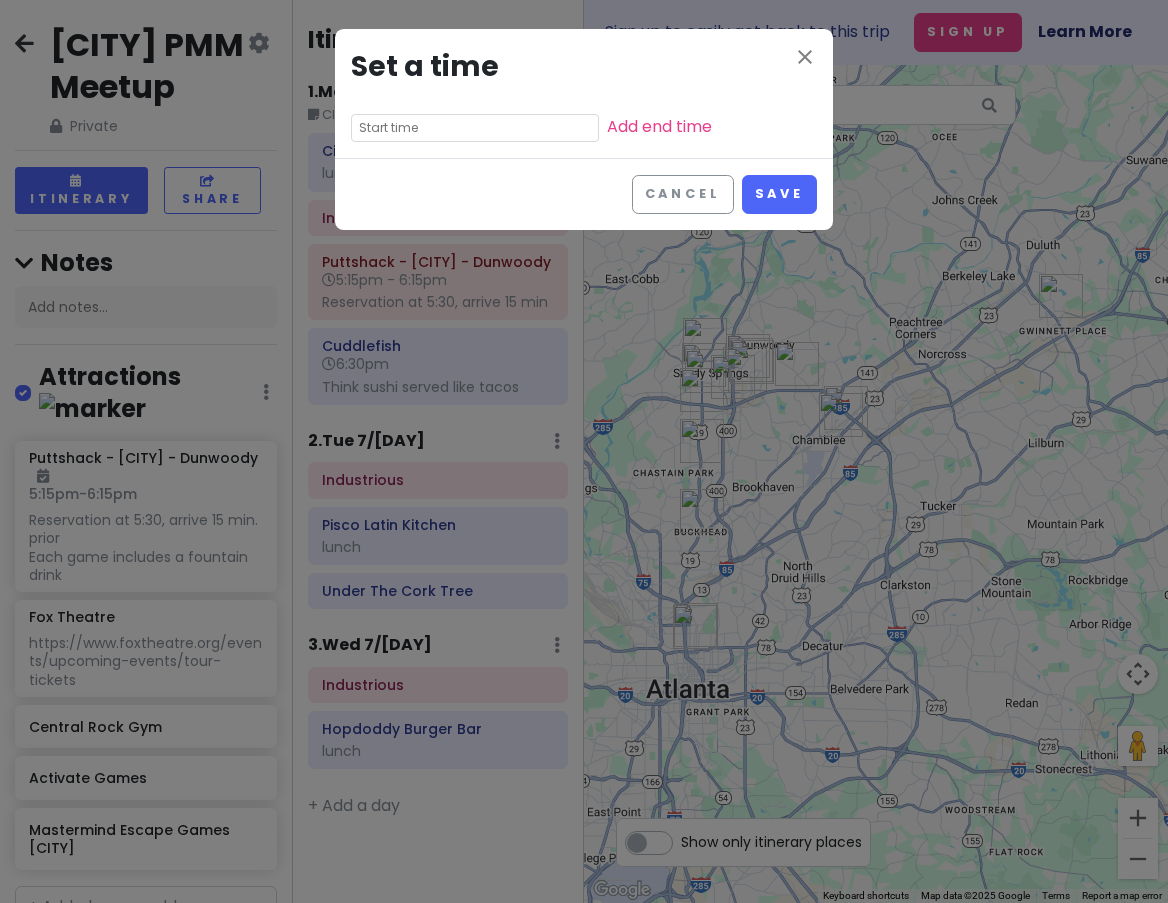 click at bounding box center (475, 128) 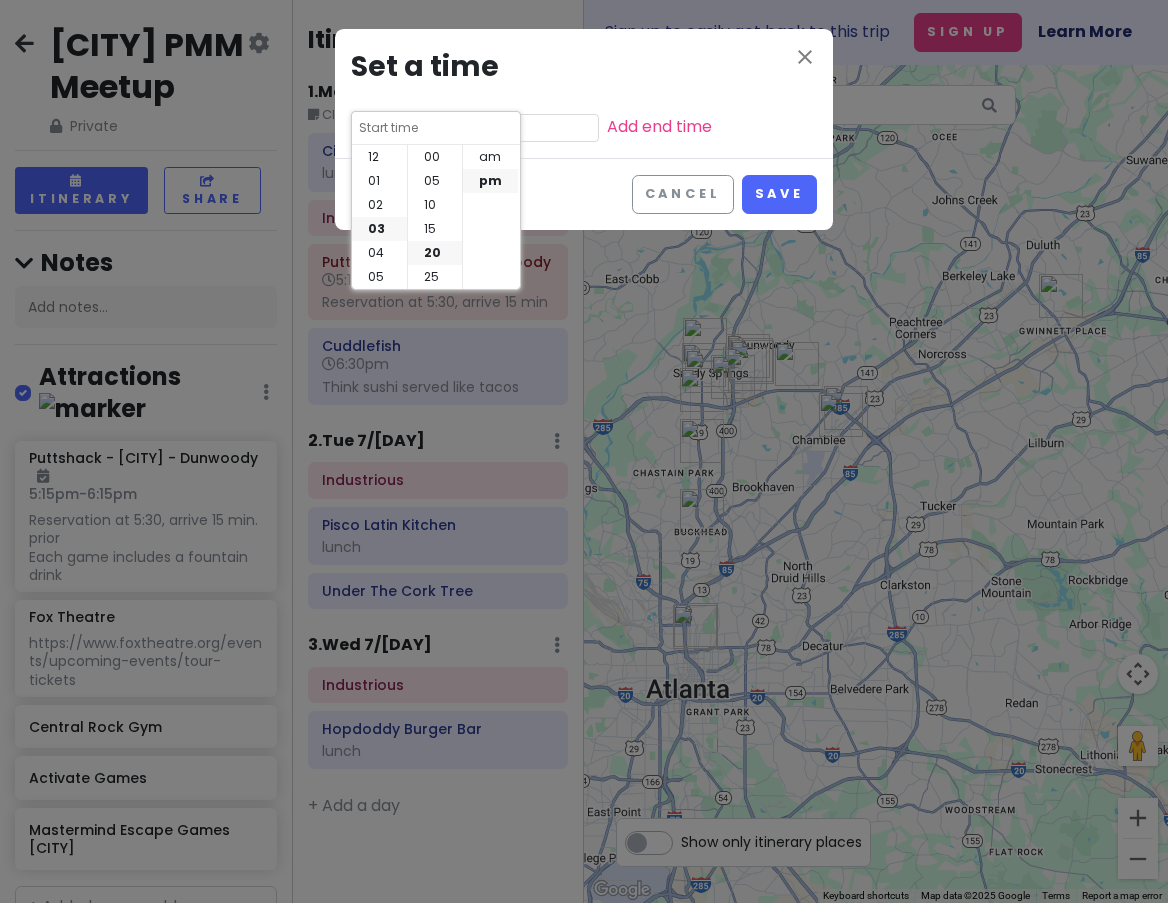 scroll, scrollTop: 72, scrollLeft: 0, axis: vertical 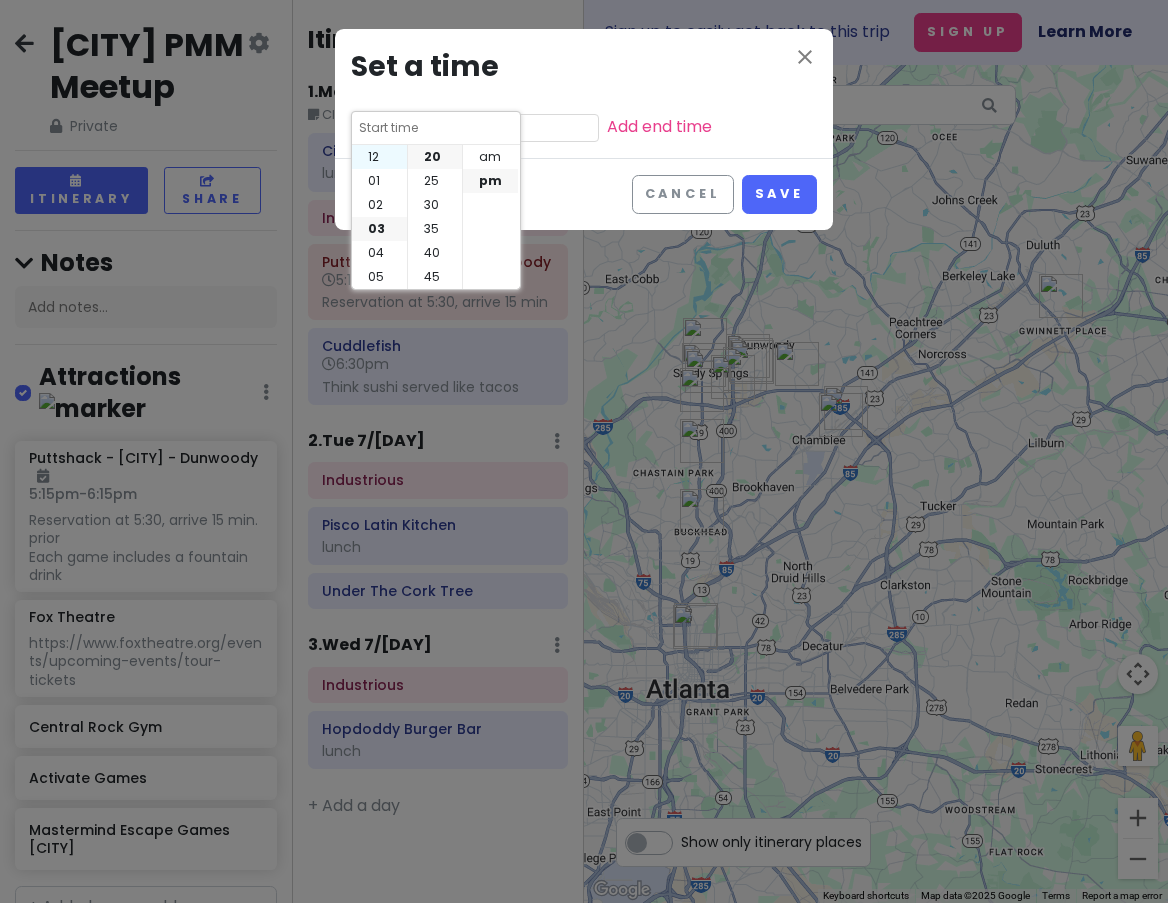 click on "12" at bounding box center (379, 157) 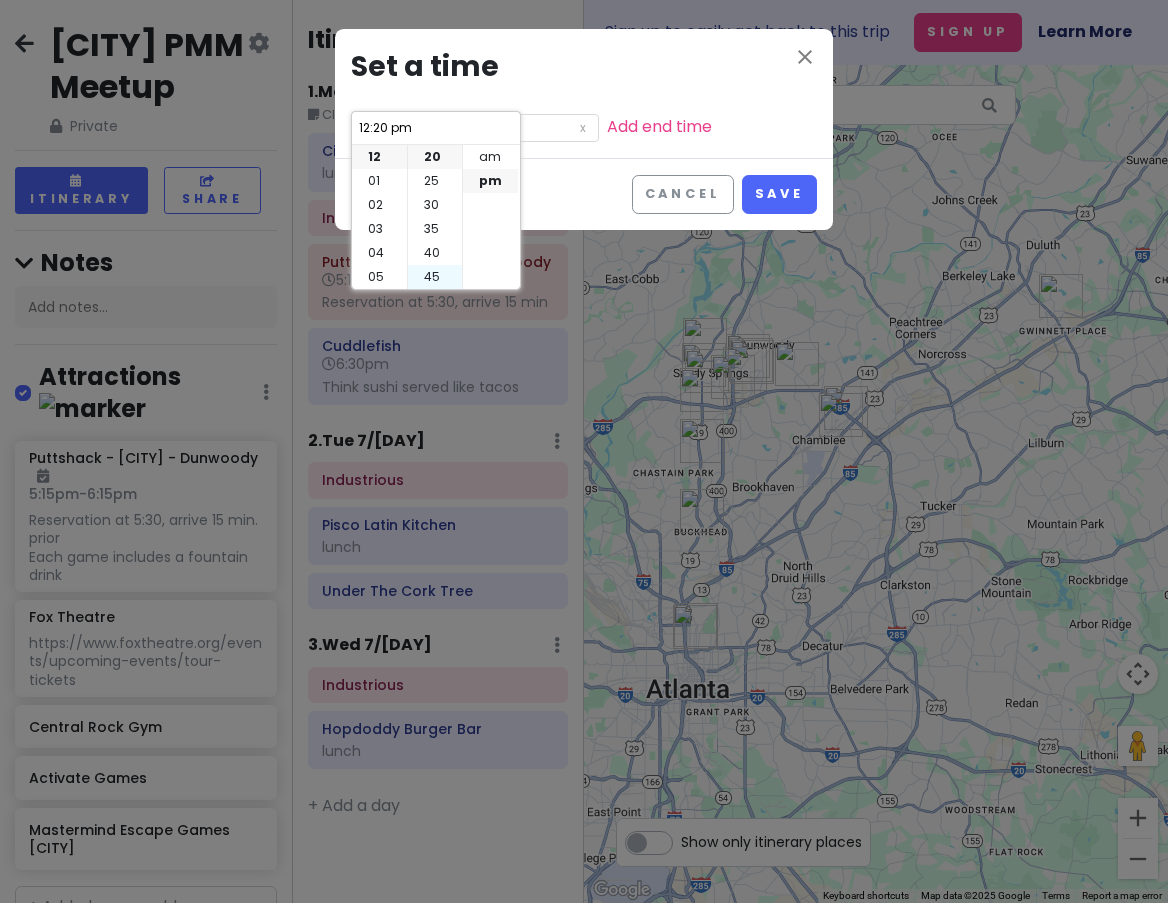 click on "45" at bounding box center [435, 277] 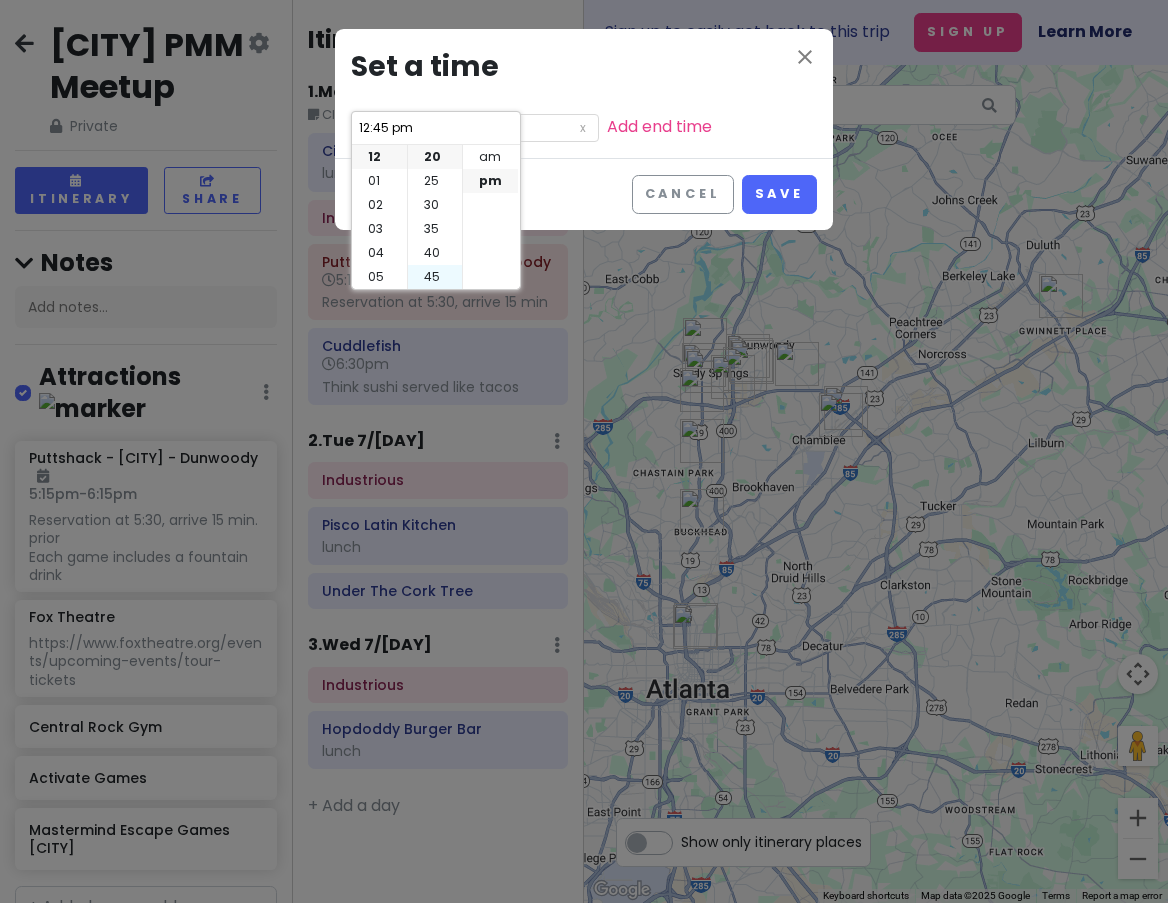 scroll, scrollTop: 144, scrollLeft: 0, axis: vertical 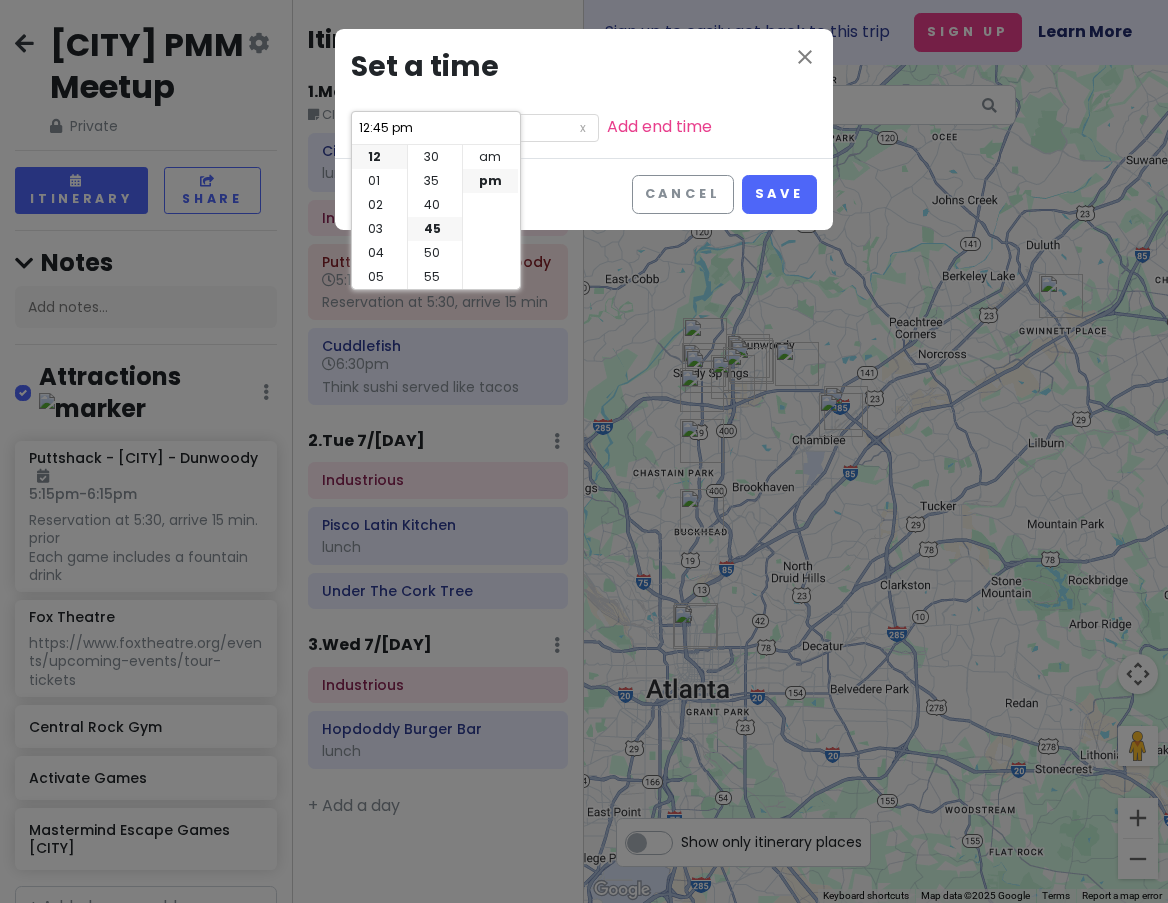 click on "Cancel Save" at bounding box center (584, 194) 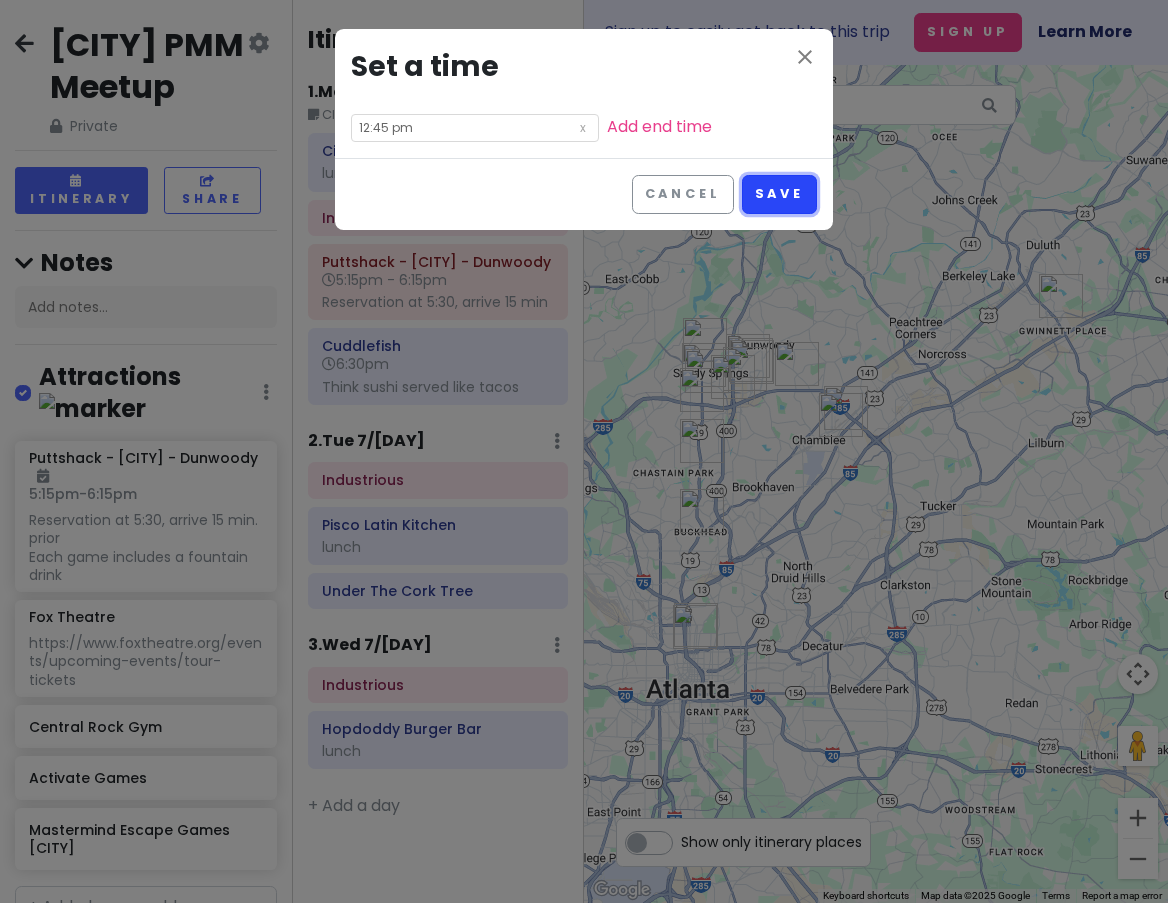 click on "Save" at bounding box center (779, 194) 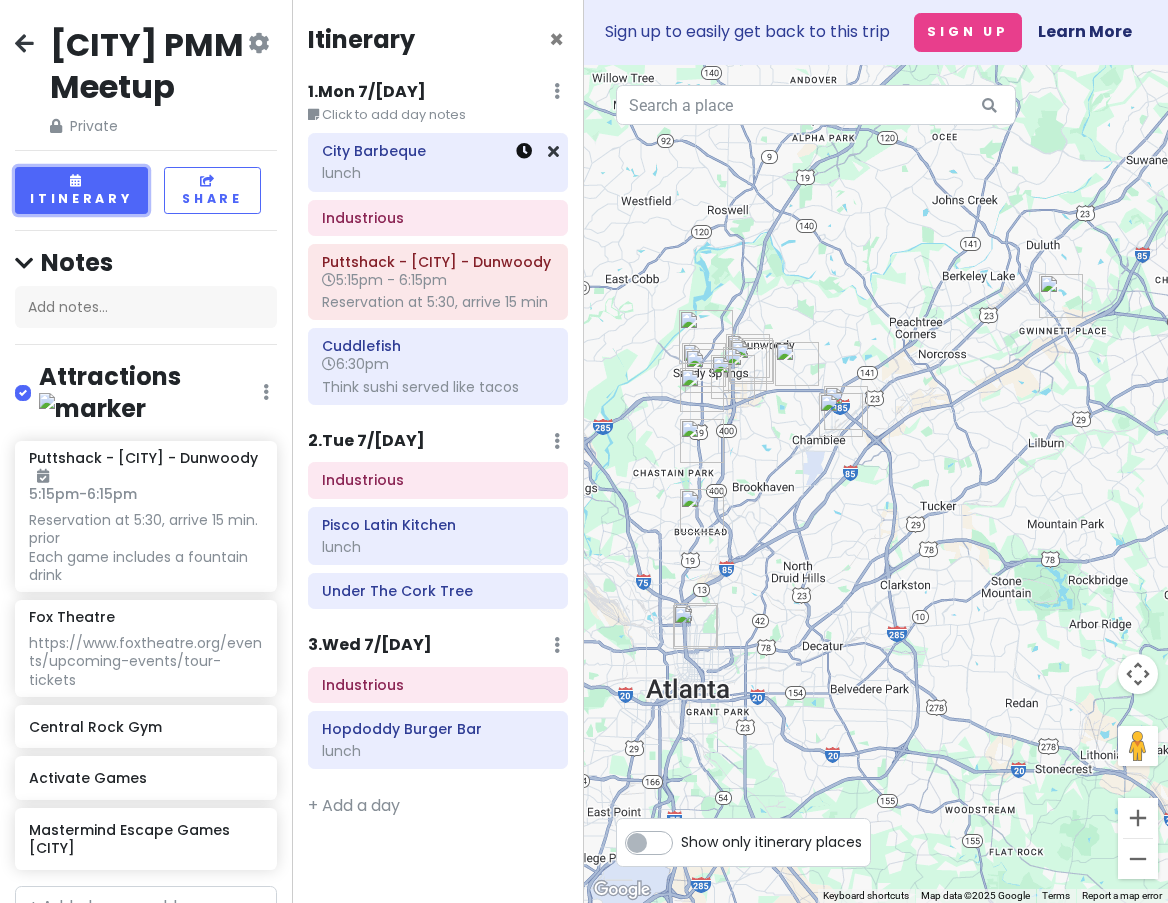 click at bounding box center [524, 151] 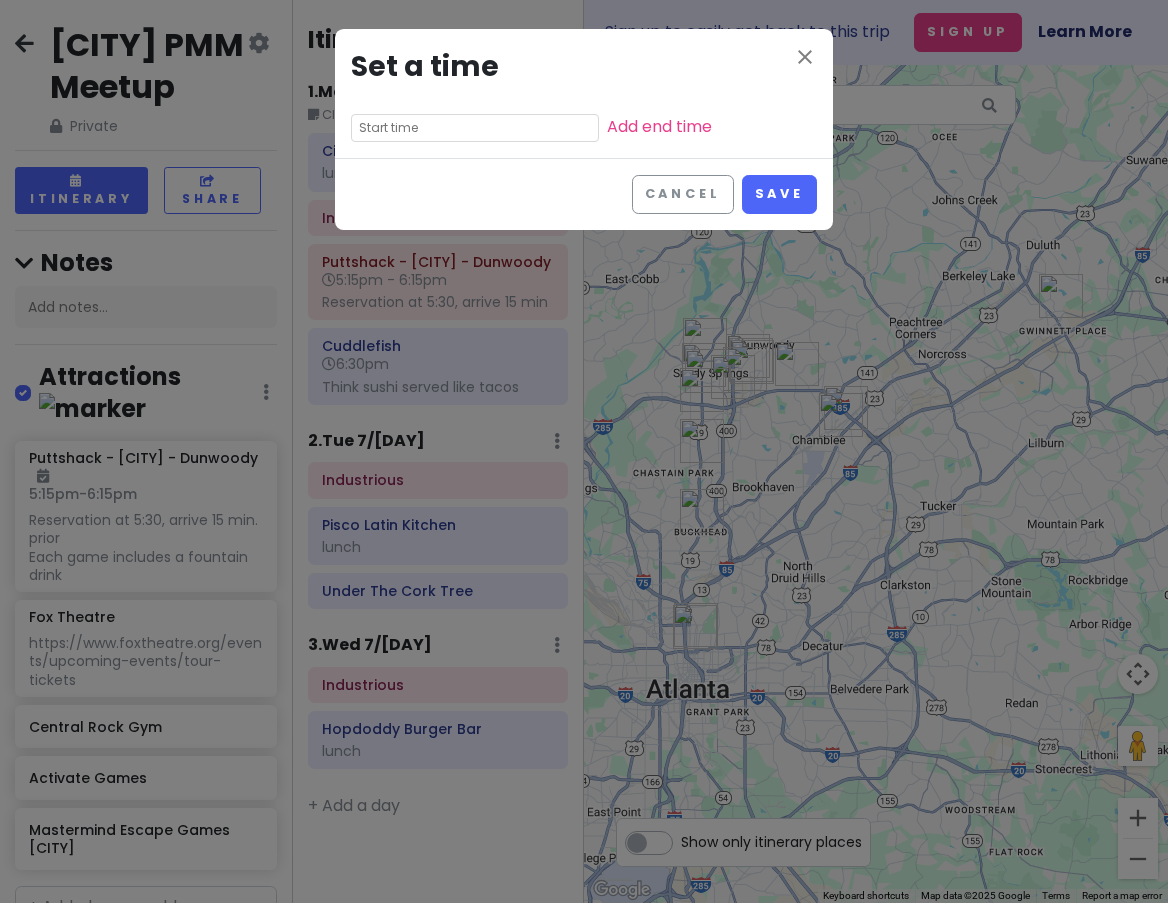 click at bounding box center (475, 128) 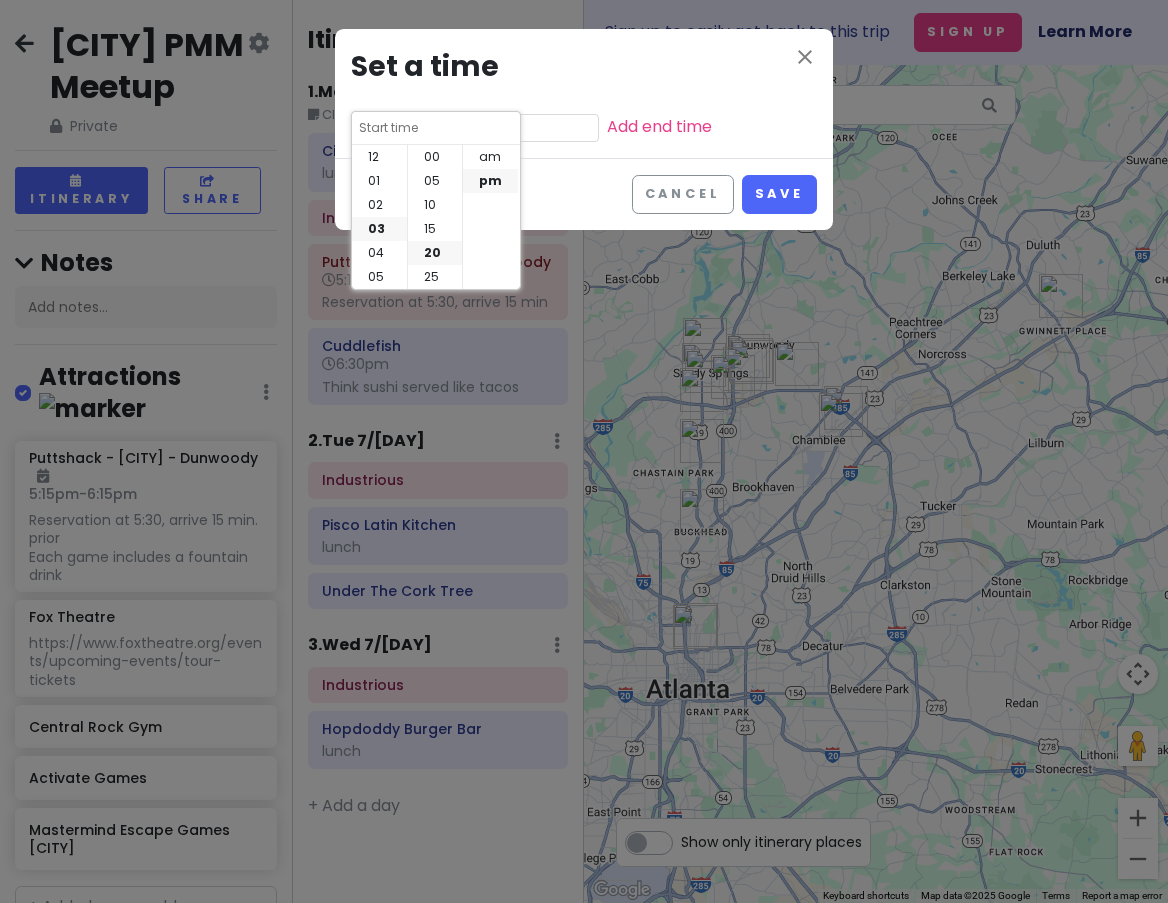scroll, scrollTop: 72, scrollLeft: 0, axis: vertical 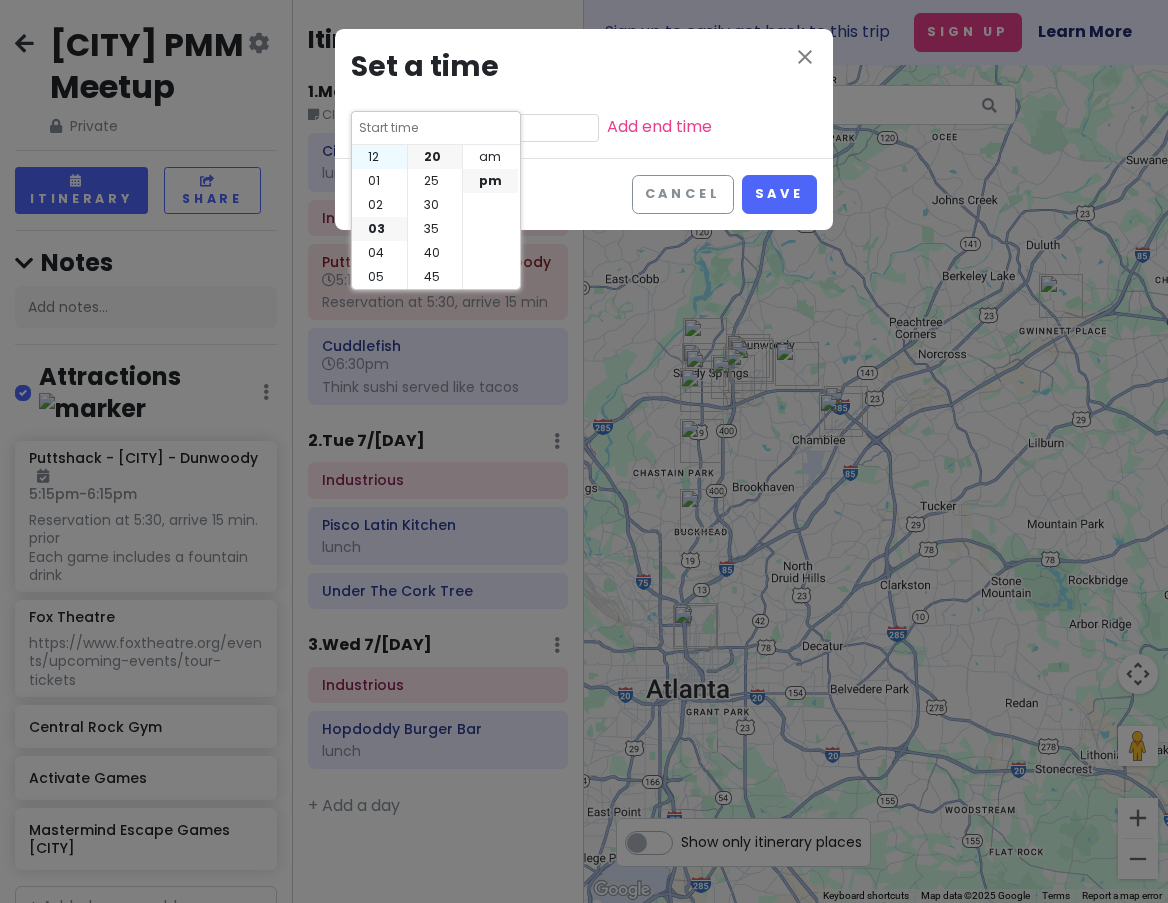 click on "12" at bounding box center (379, 157) 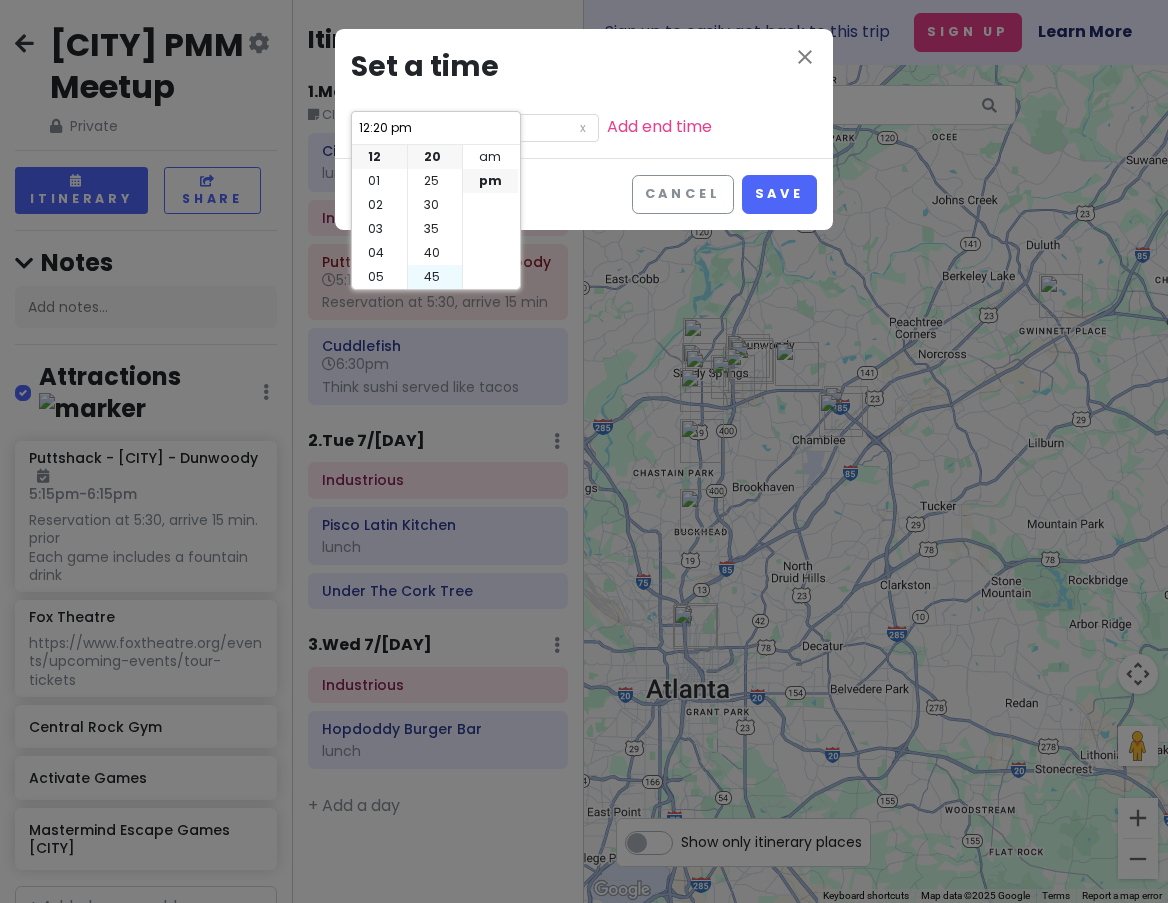 click on "45" at bounding box center (435, 277) 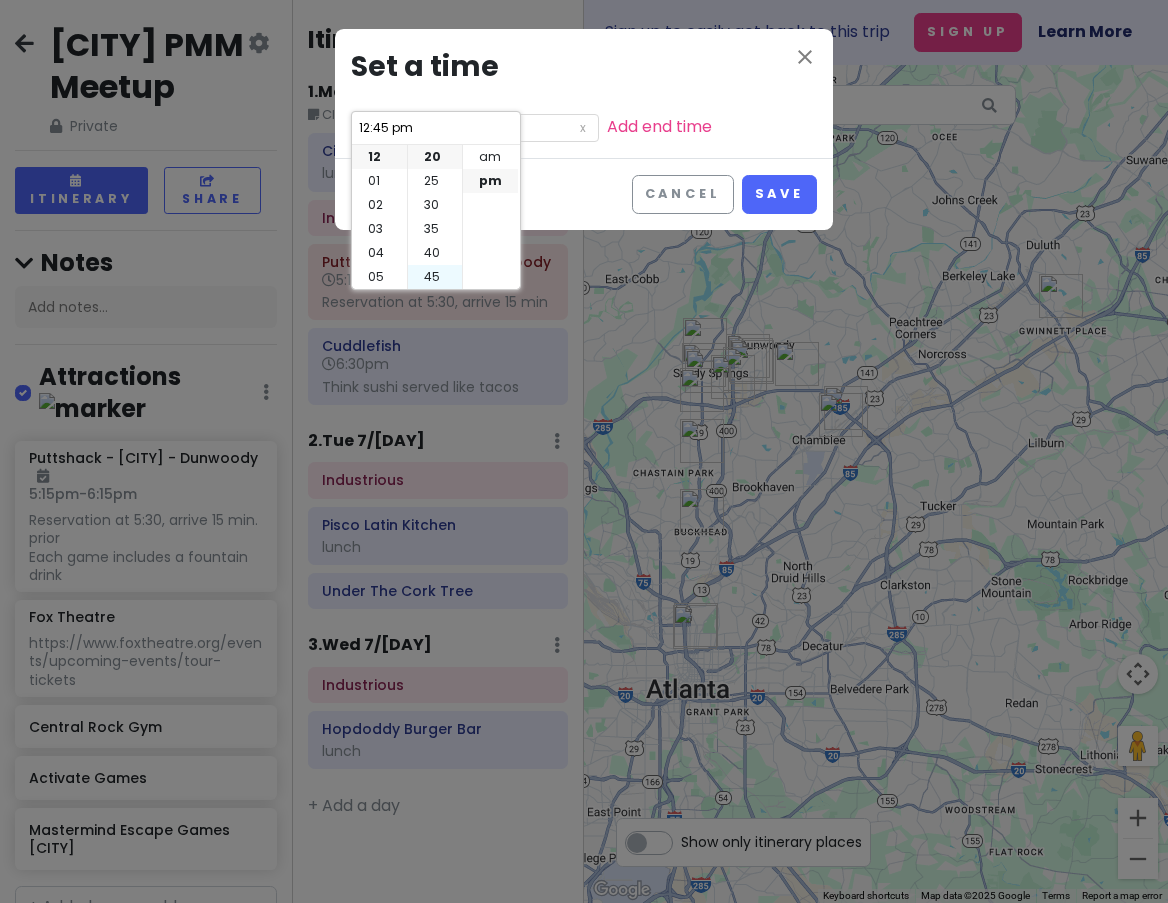 scroll, scrollTop: 144, scrollLeft: 0, axis: vertical 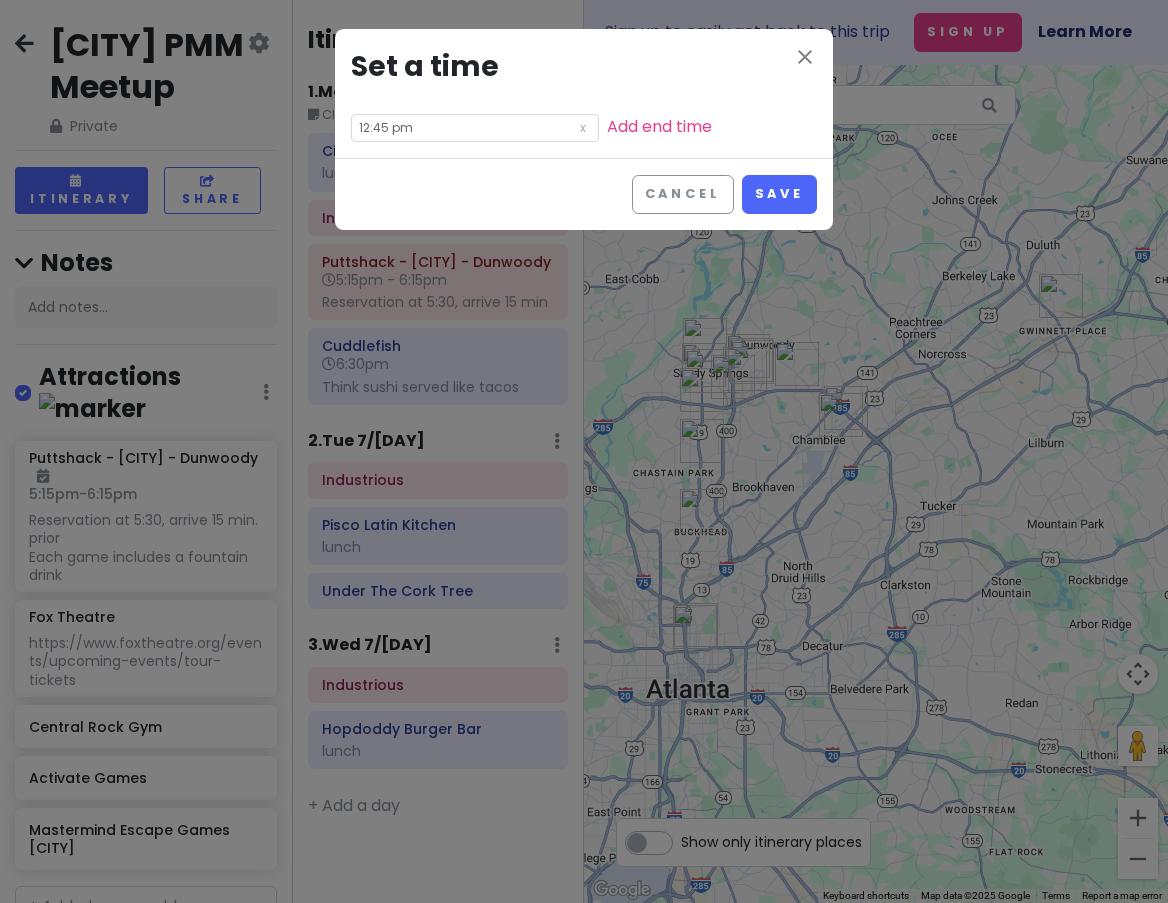 click on "Cancel Save" at bounding box center [584, 194] 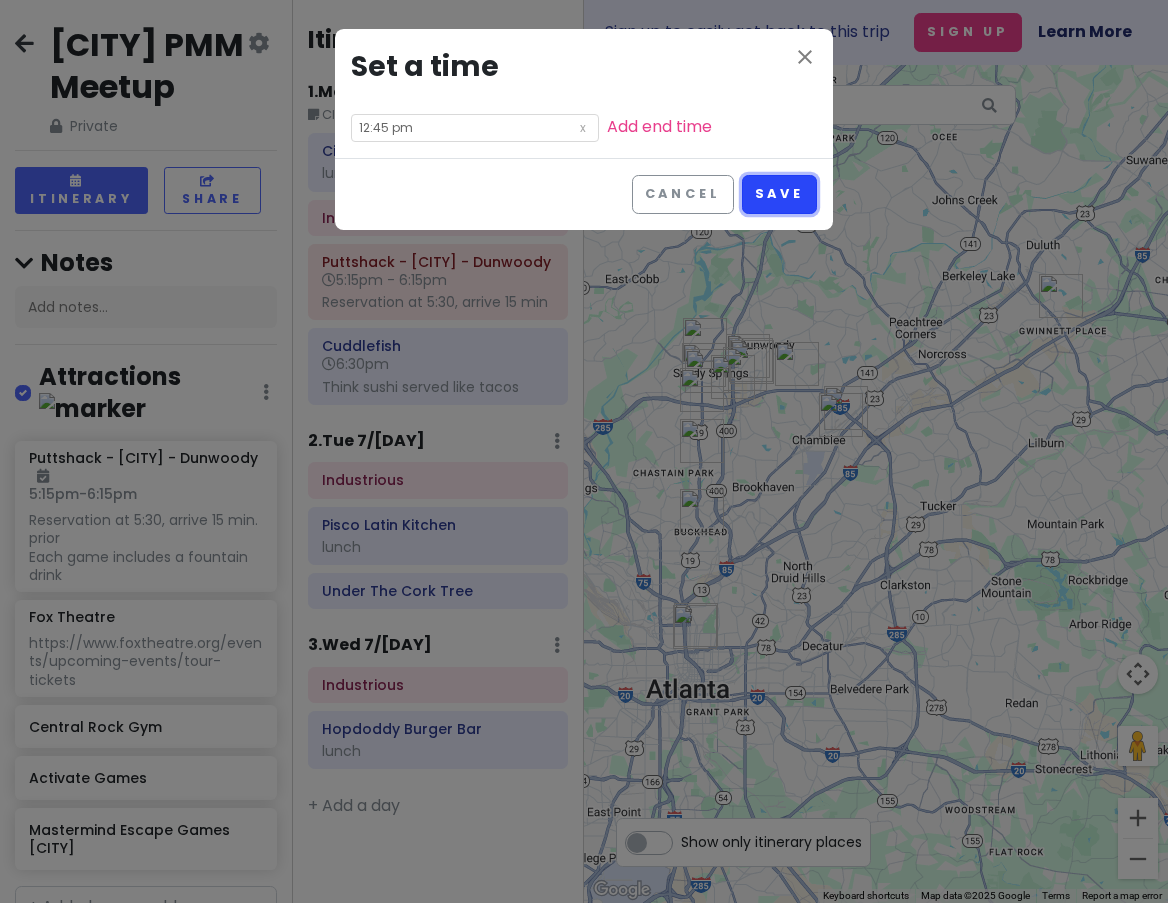 click on "Save" at bounding box center [779, 194] 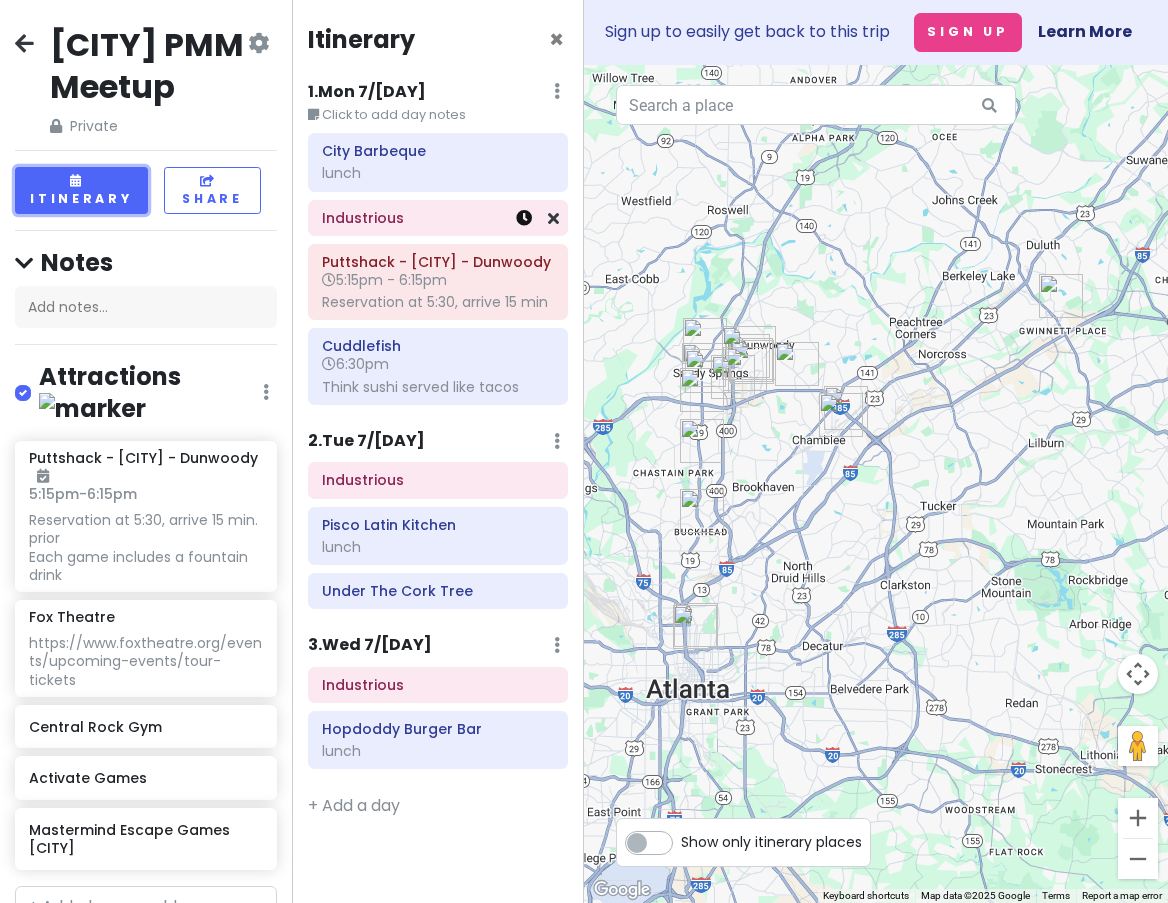 click at bounding box center [524, 218] 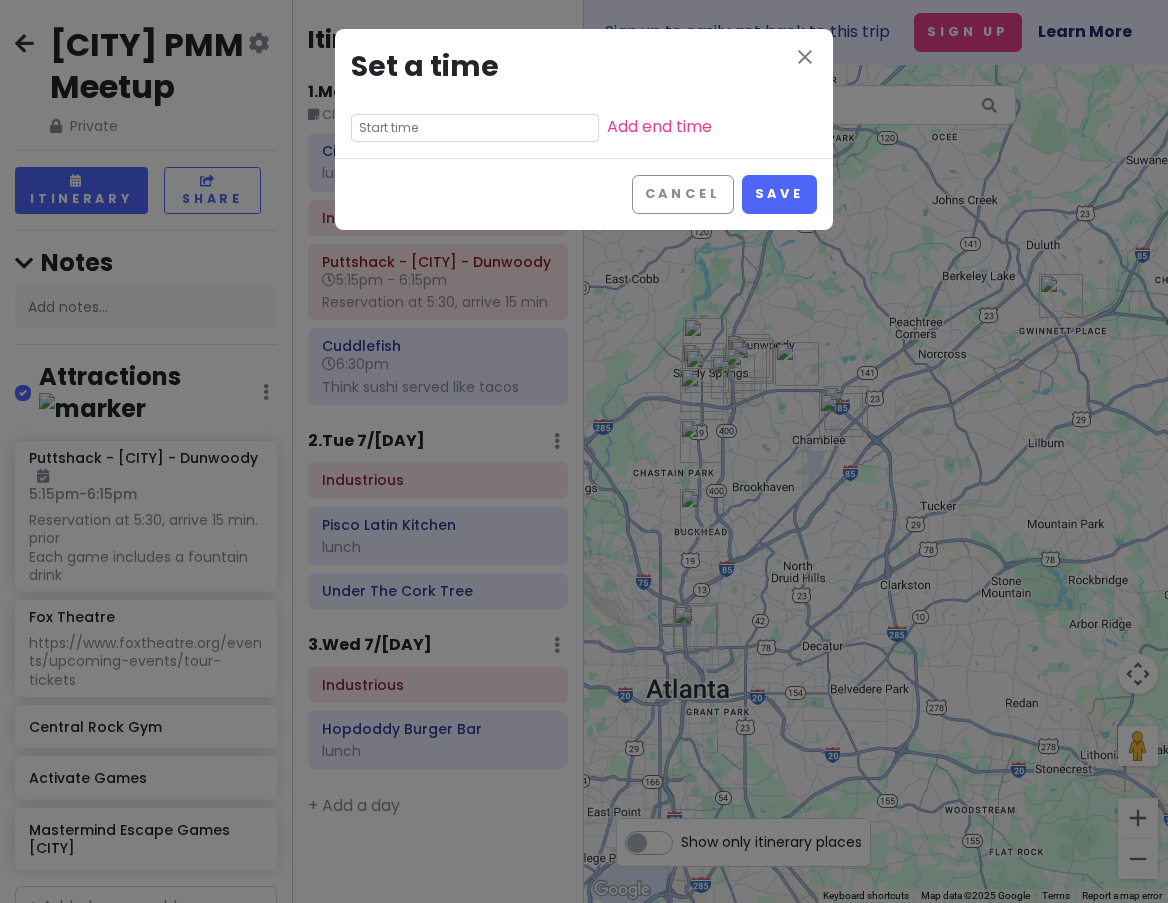 click at bounding box center [475, 128] 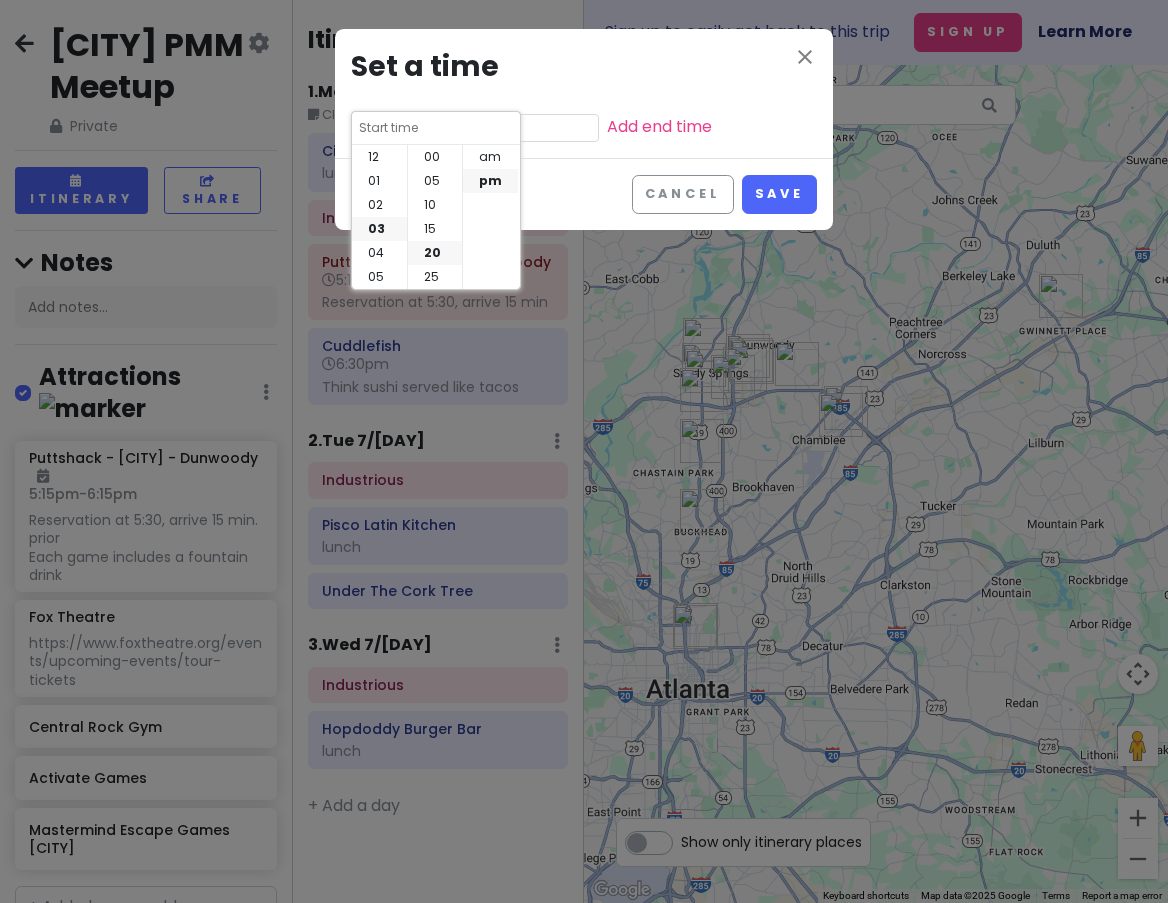 scroll, scrollTop: 72, scrollLeft: 0, axis: vertical 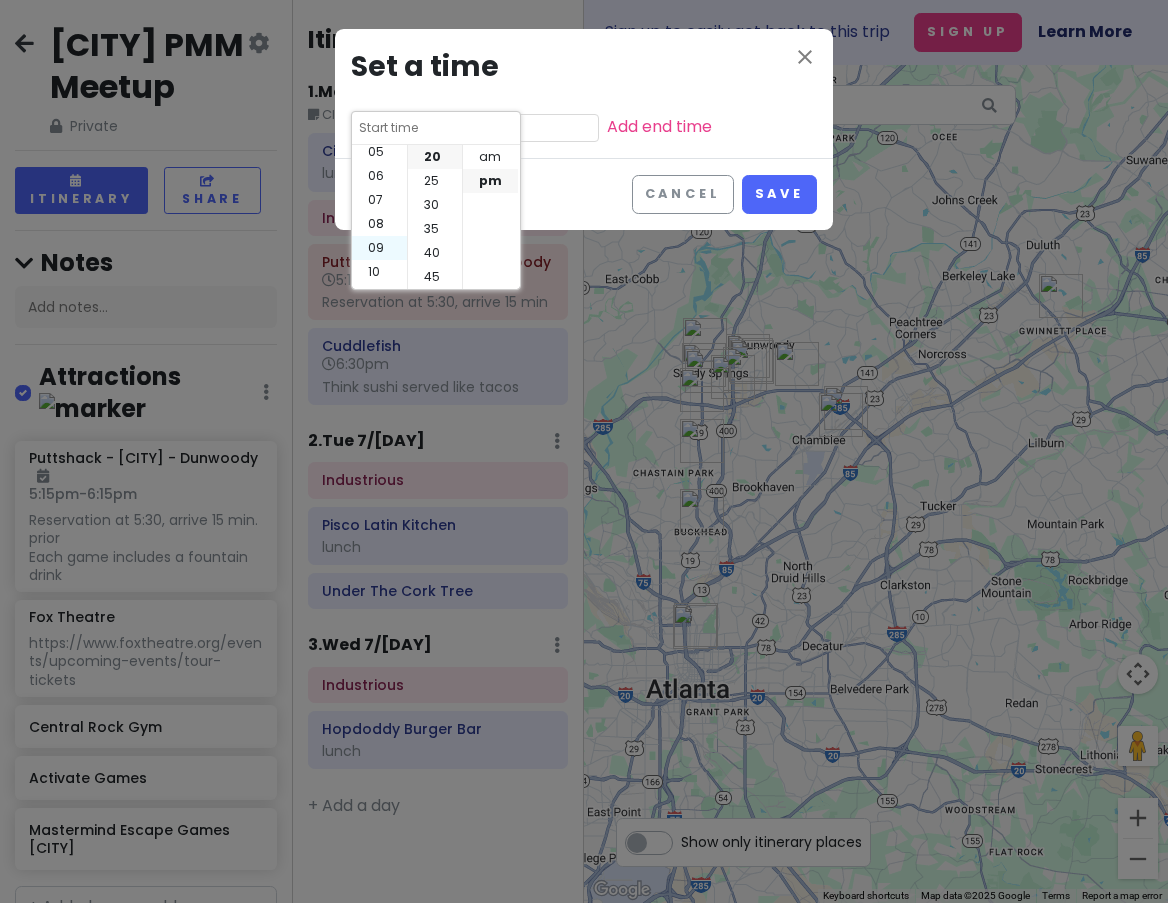 click on "09" at bounding box center (379, 248) 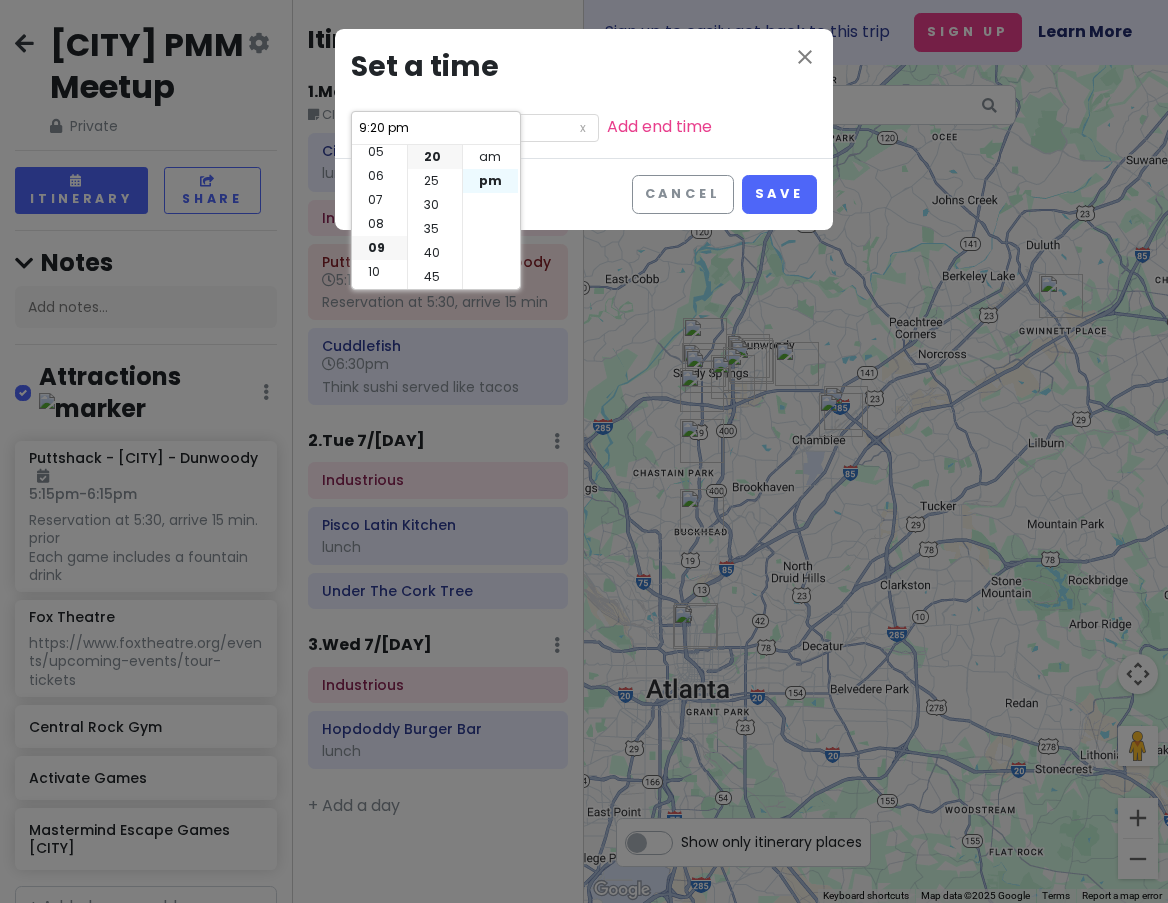 scroll, scrollTop: 144, scrollLeft: 0, axis: vertical 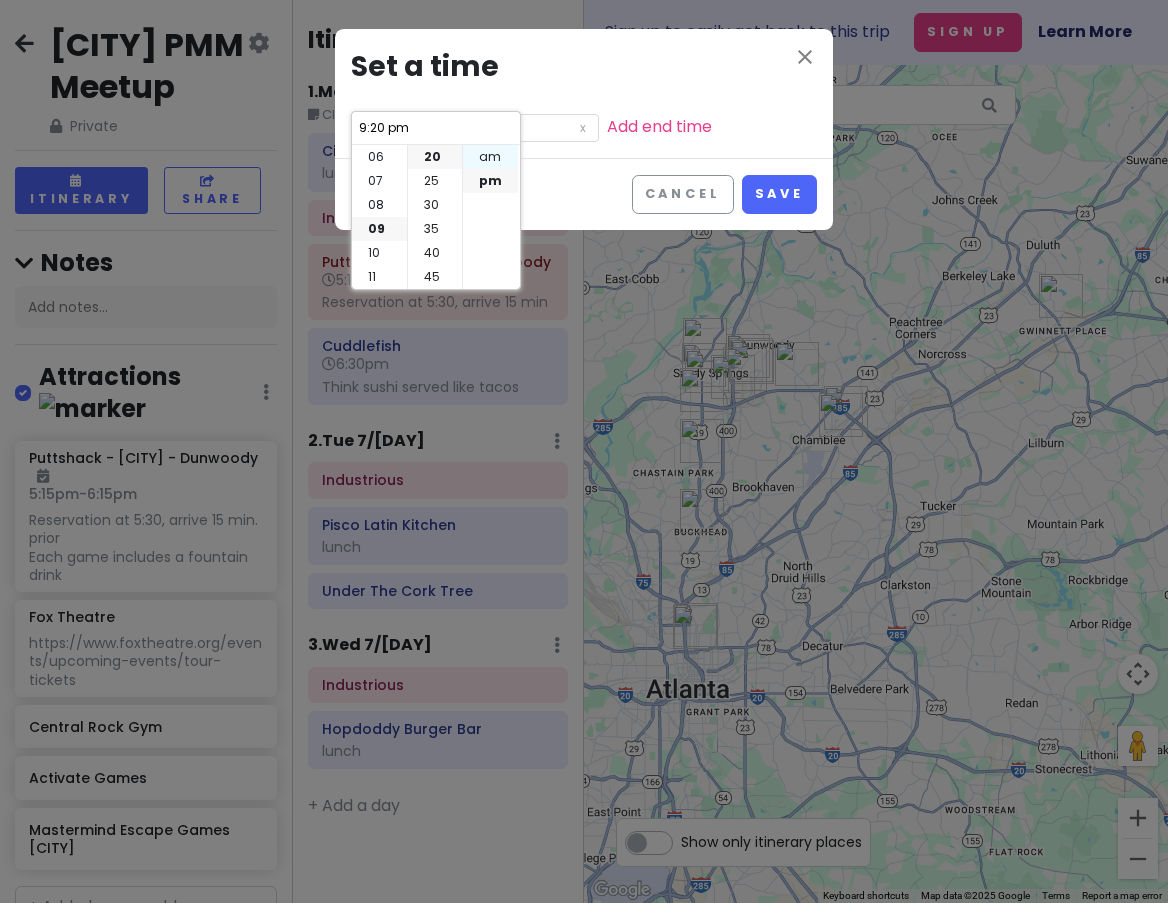 click on "am" at bounding box center [490, 157] 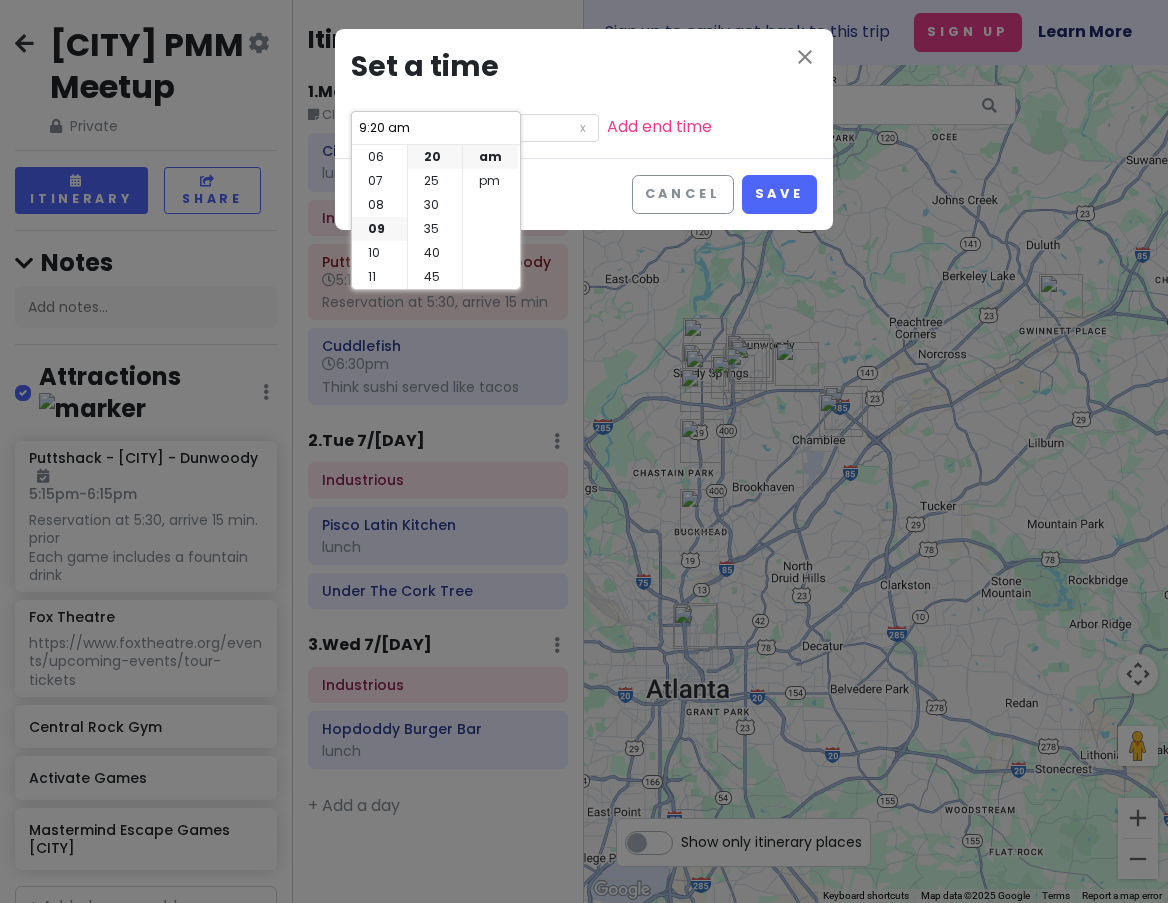 scroll, scrollTop: 0, scrollLeft: 0, axis: both 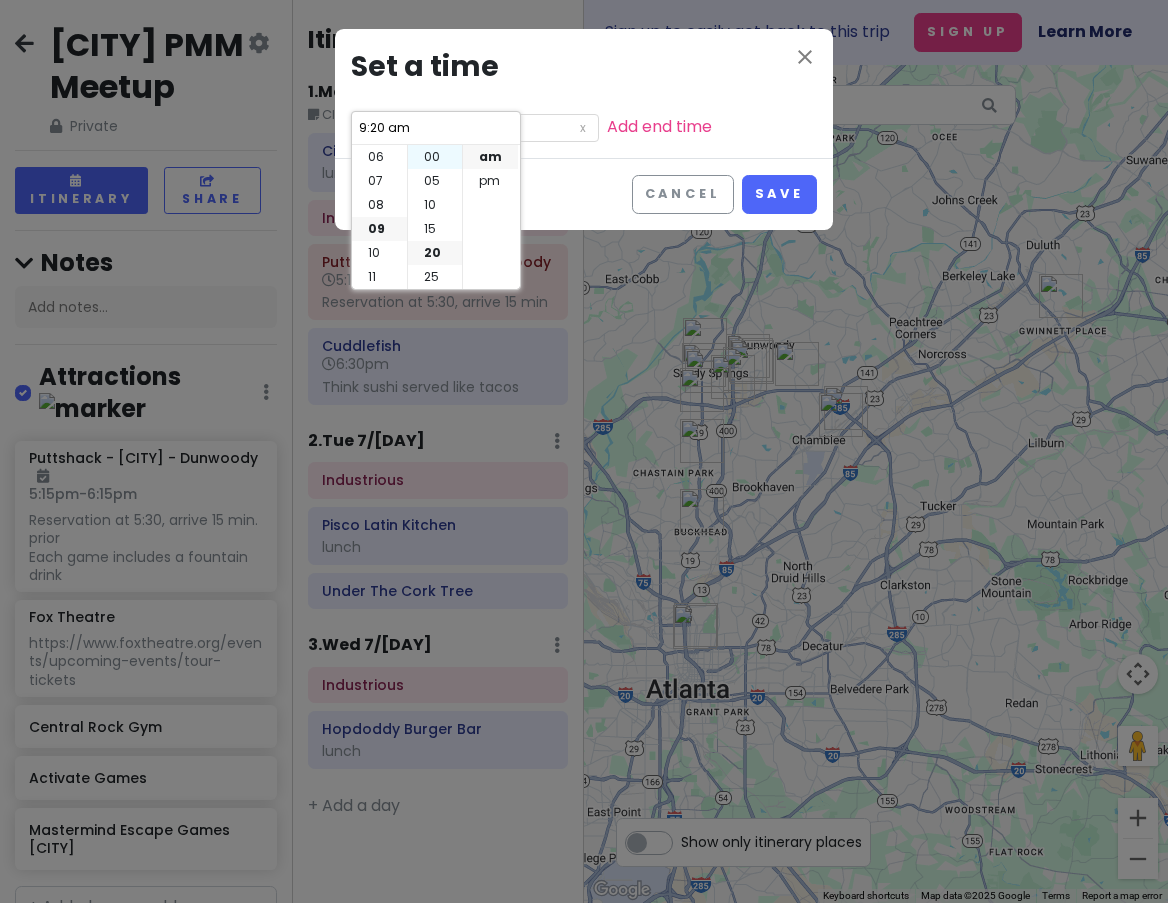 click on "00" at bounding box center (435, 157) 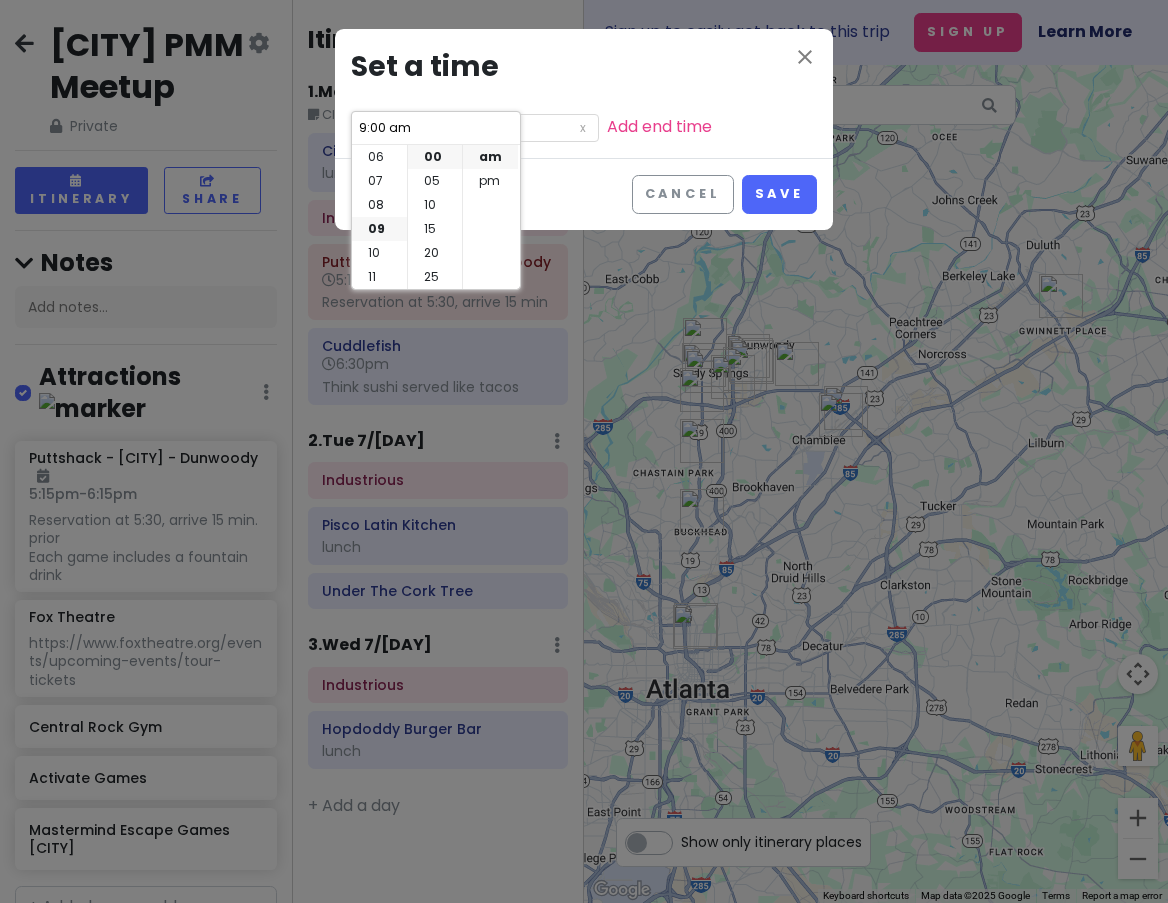 click on "Cancel Save" at bounding box center [584, 194] 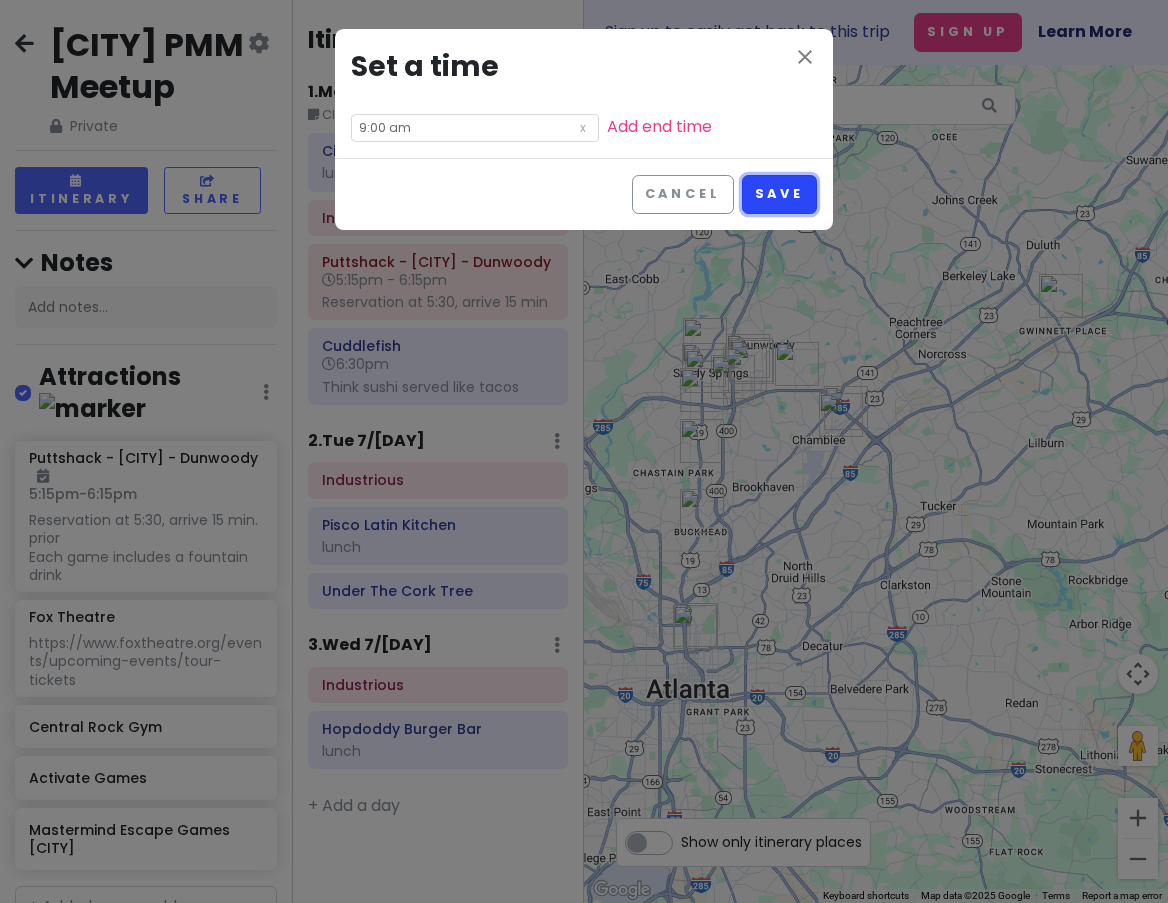 click on "Save" at bounding box center [779, 194] 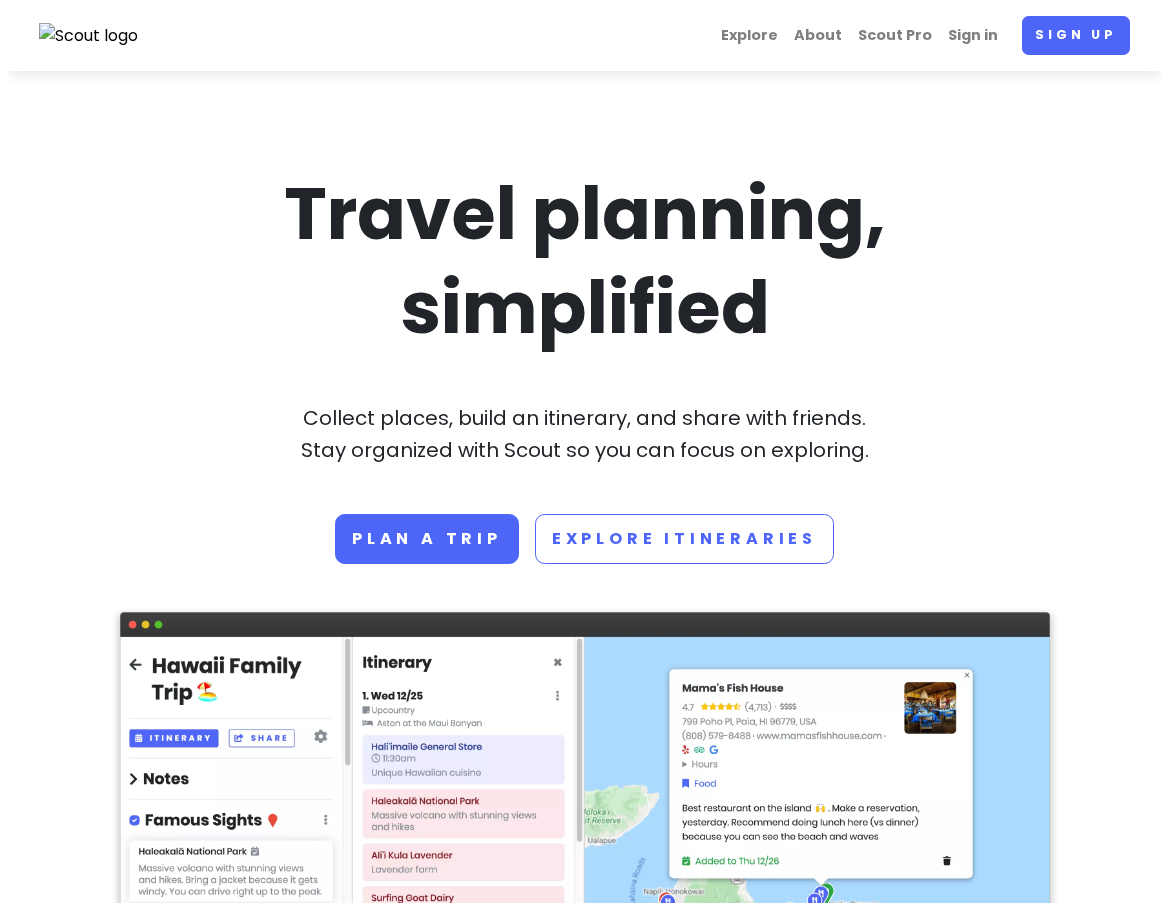 scroll, scrollTop: 0, scrollLeft: 0, axis: both 